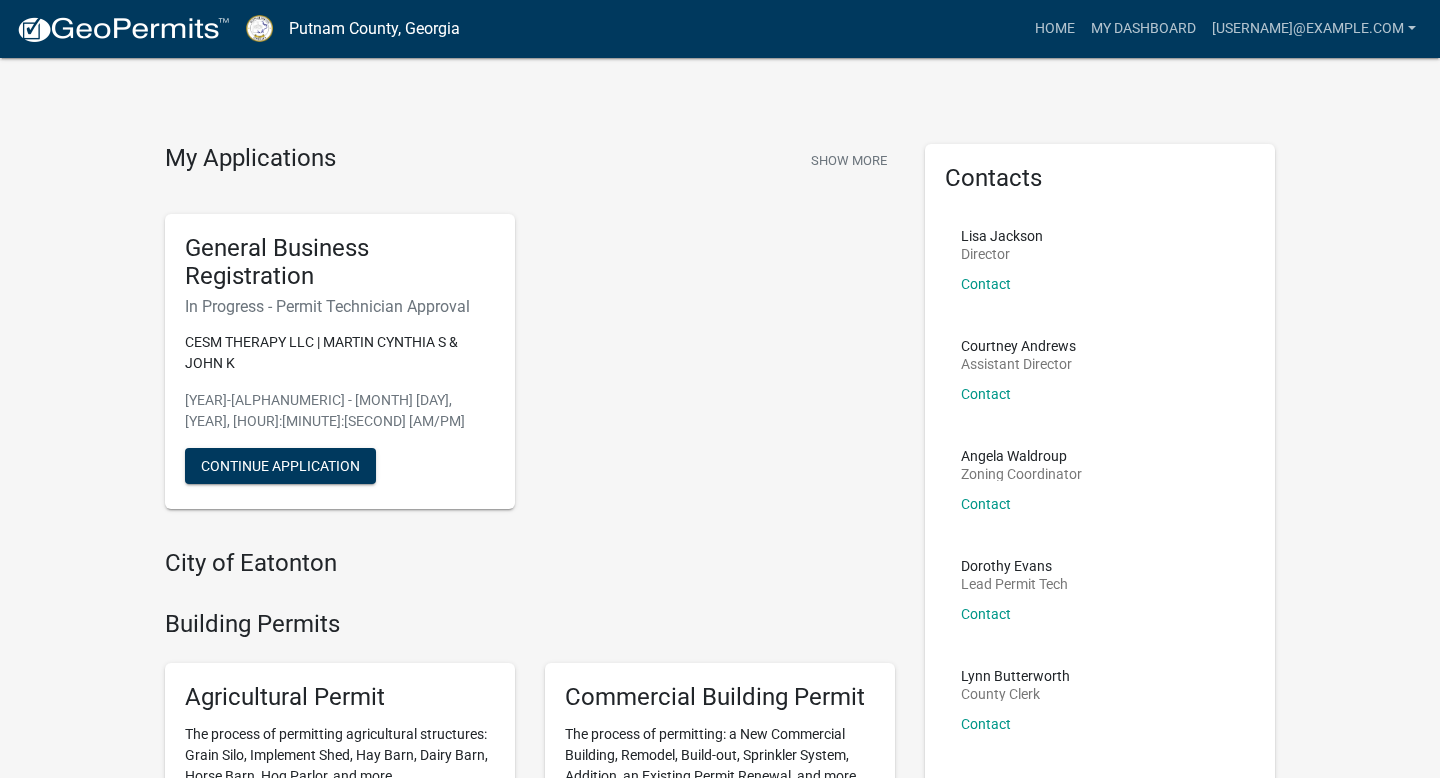 scroll, scrollTop: 0, scrollLeft: 0, axis: both 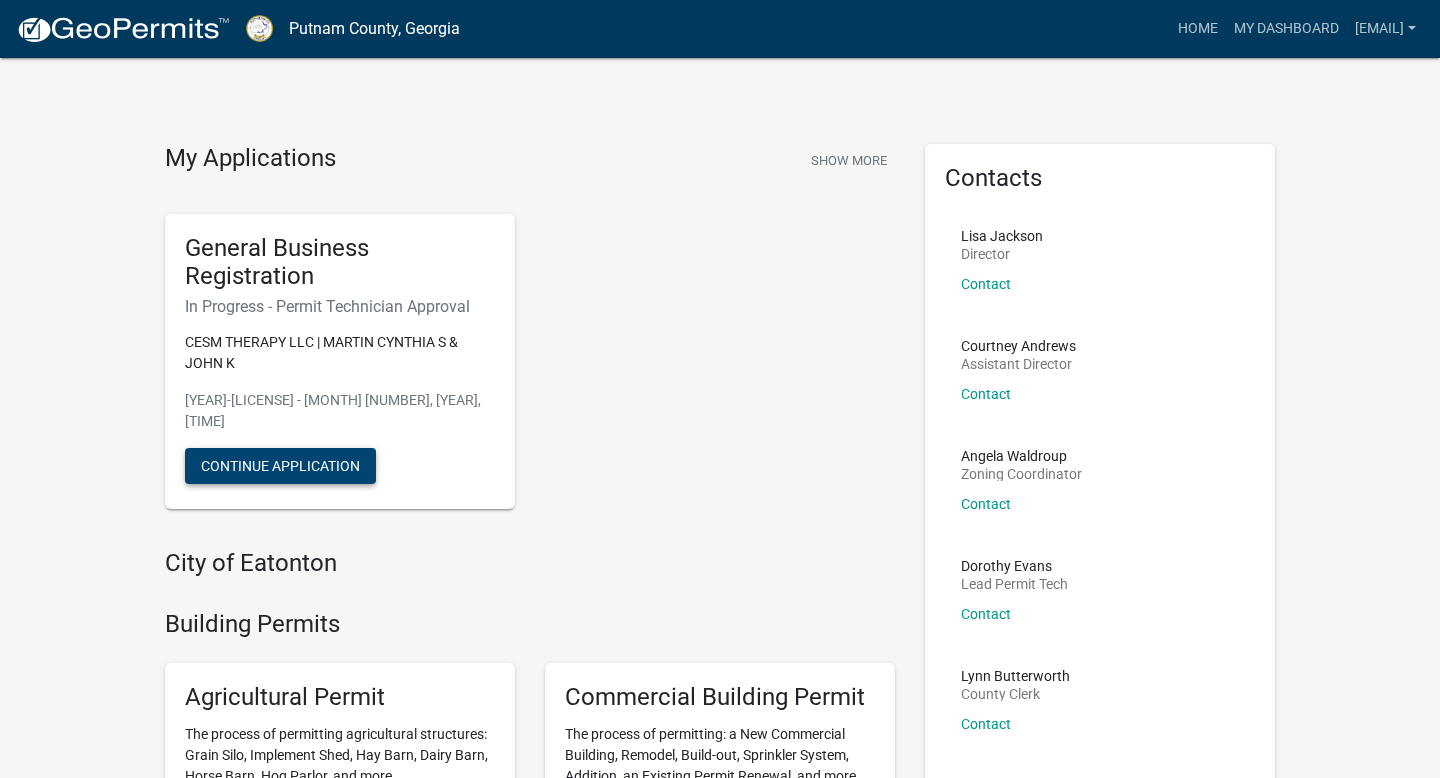 click on "Continue Application" 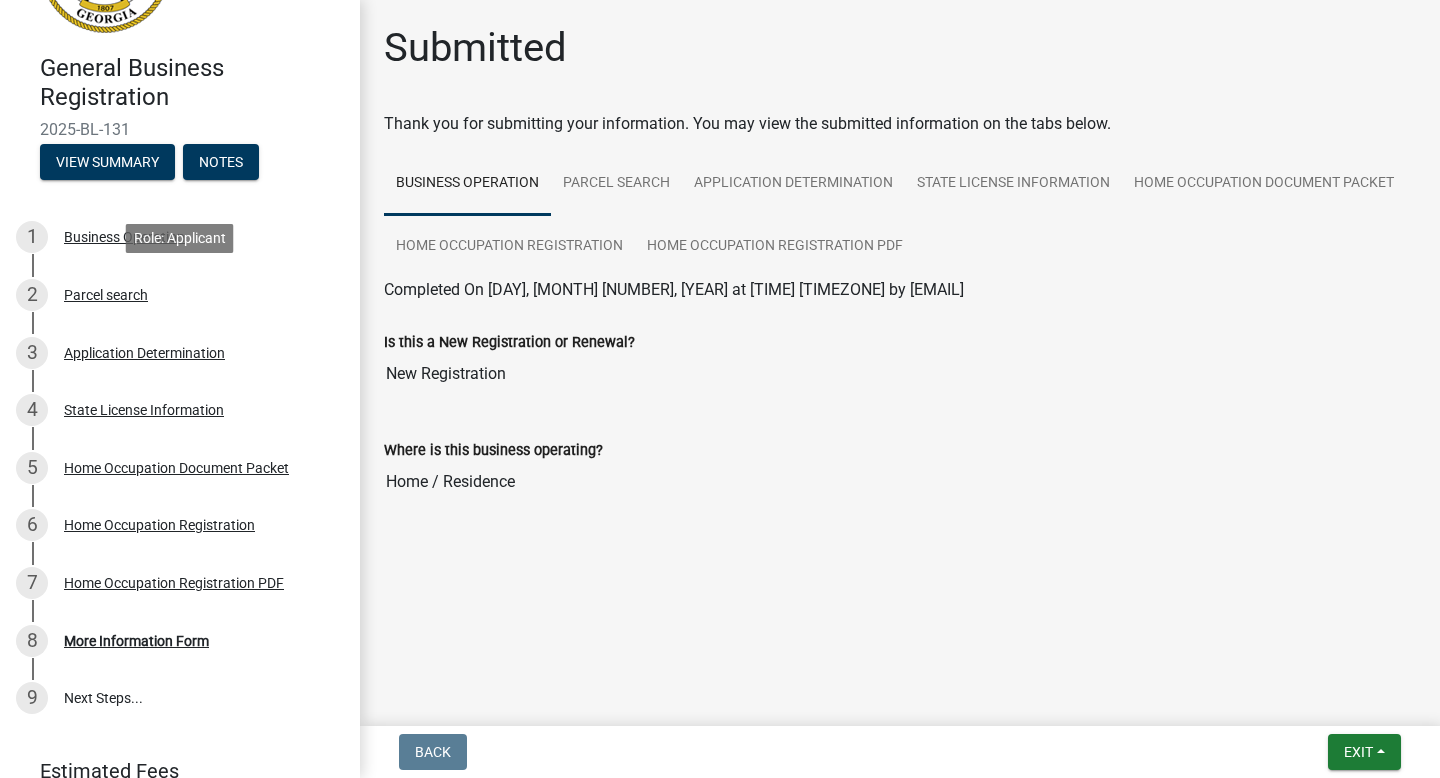 scroll, scrollTop: 208, scrollLeft: 0, axis: vertical 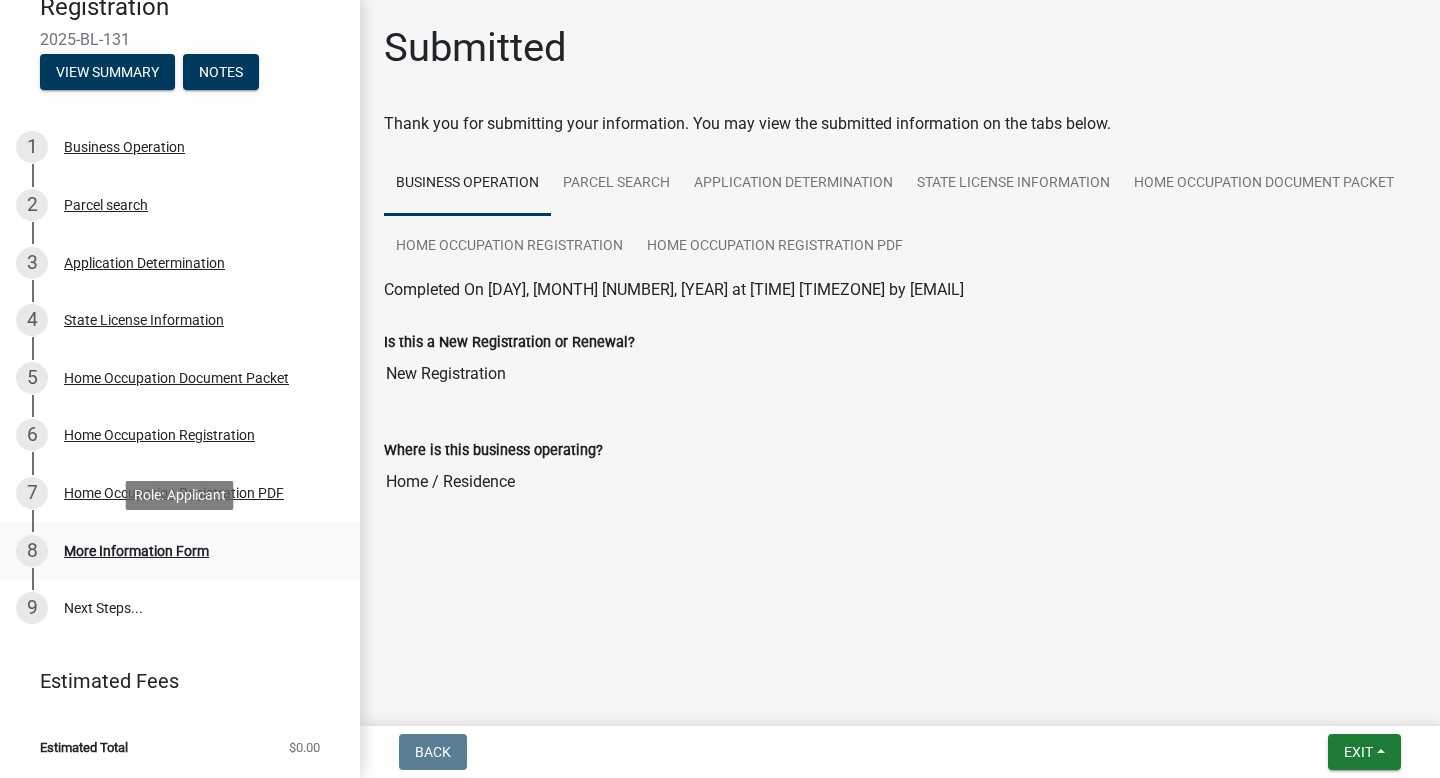 click on "More Information Form" at bounding box center [136, 551] 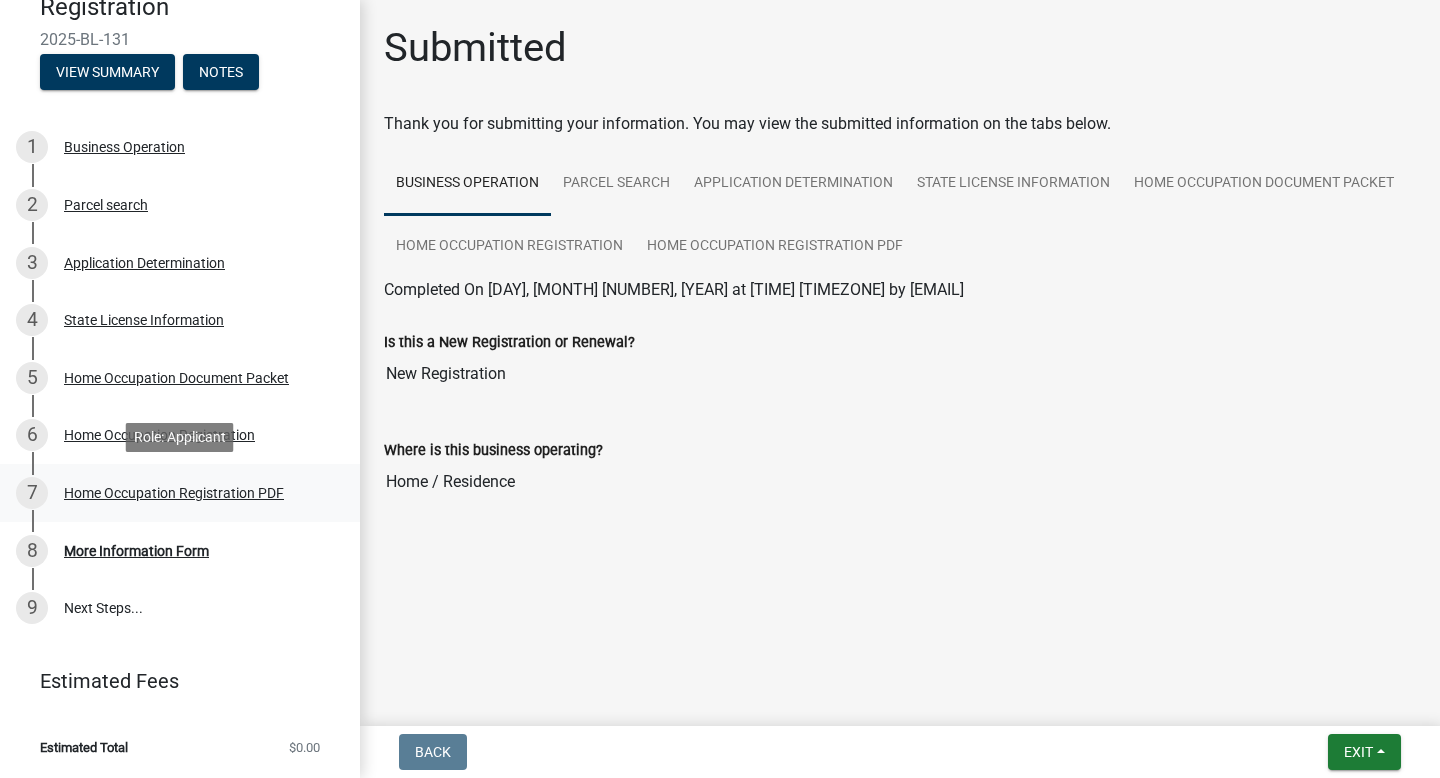 click on "Home Occupation Registration PDF" at bounding box center (174, 493) 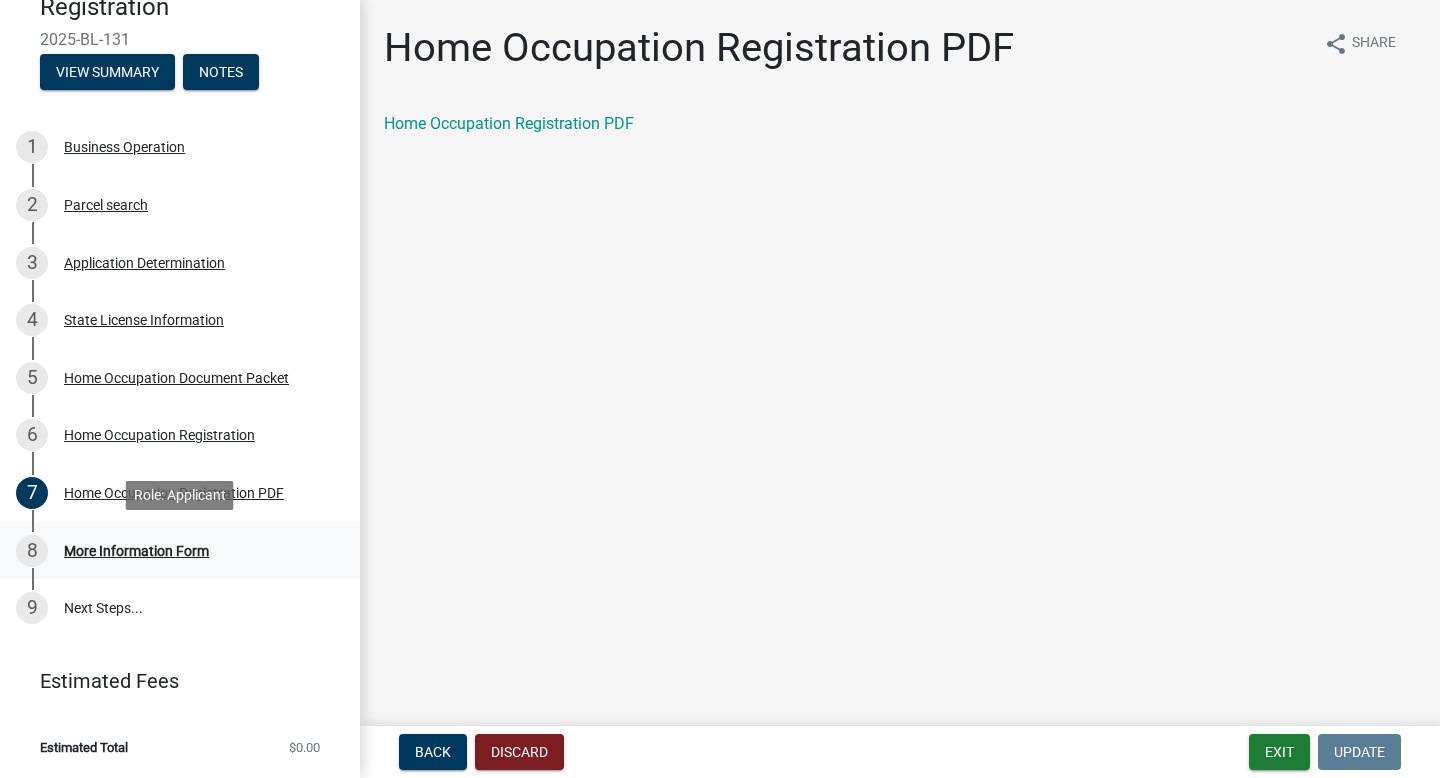 click on "More Information Form" at bounding box center (136, 551) 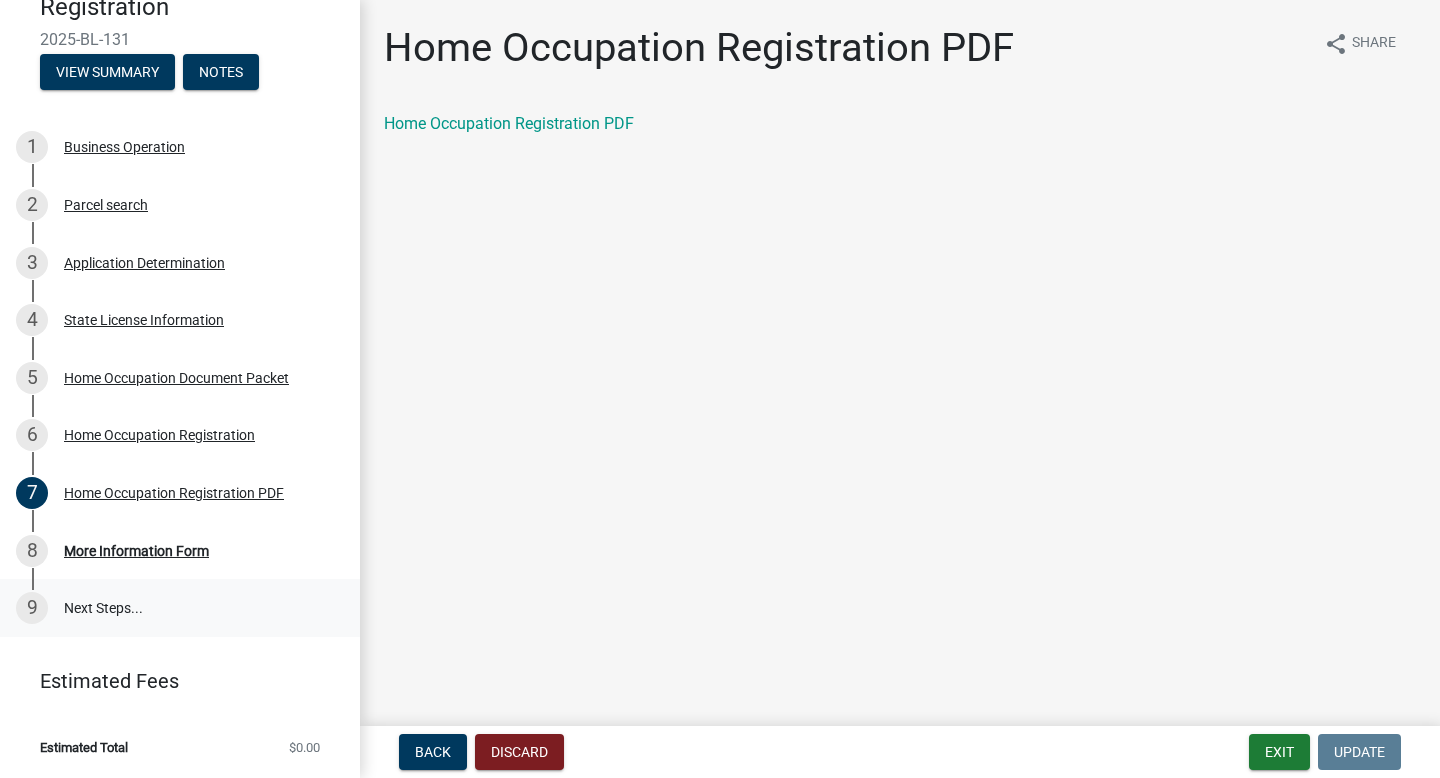 click on "9   Next Steps..." at bounding box center [180, 608] 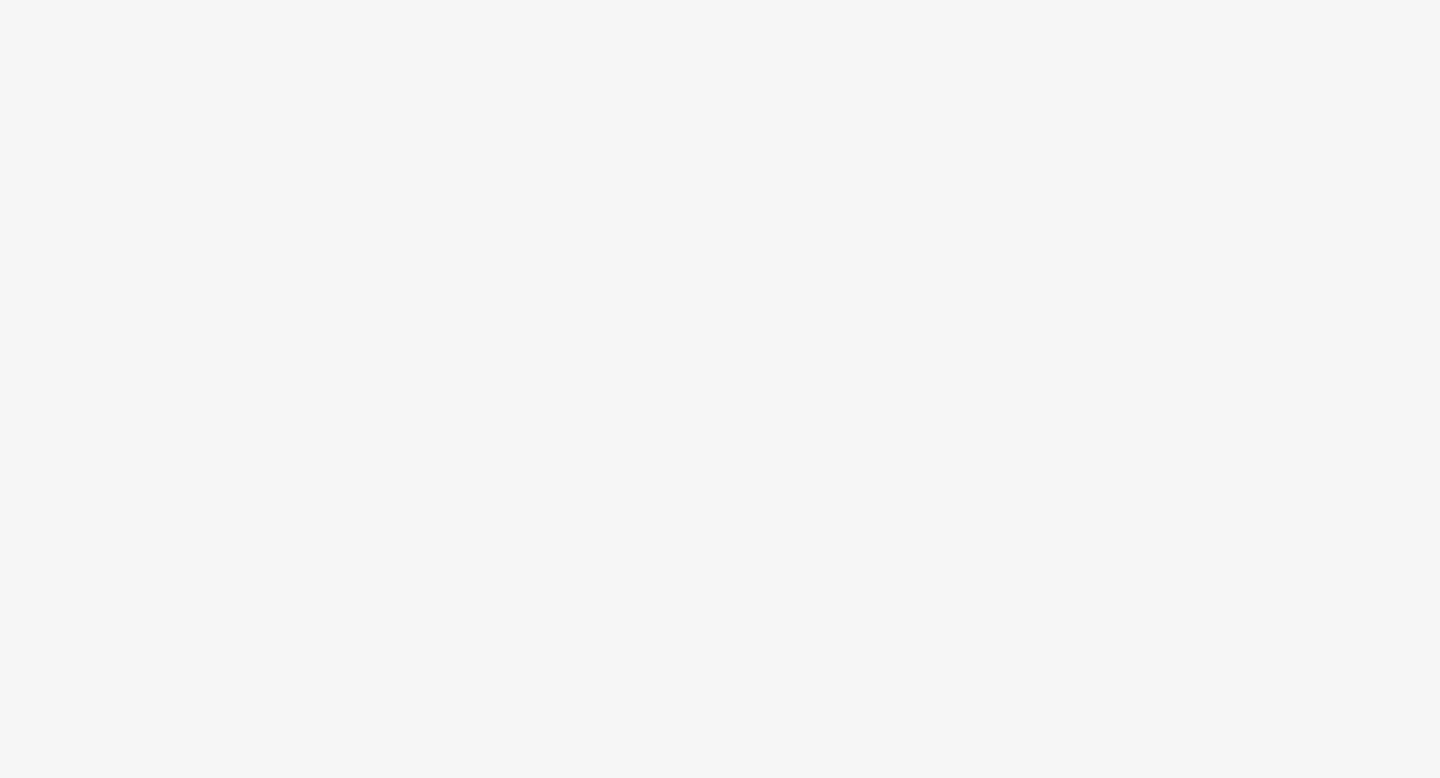 scroll, scrollTop: 0, scrollLeft: 0, axis: both 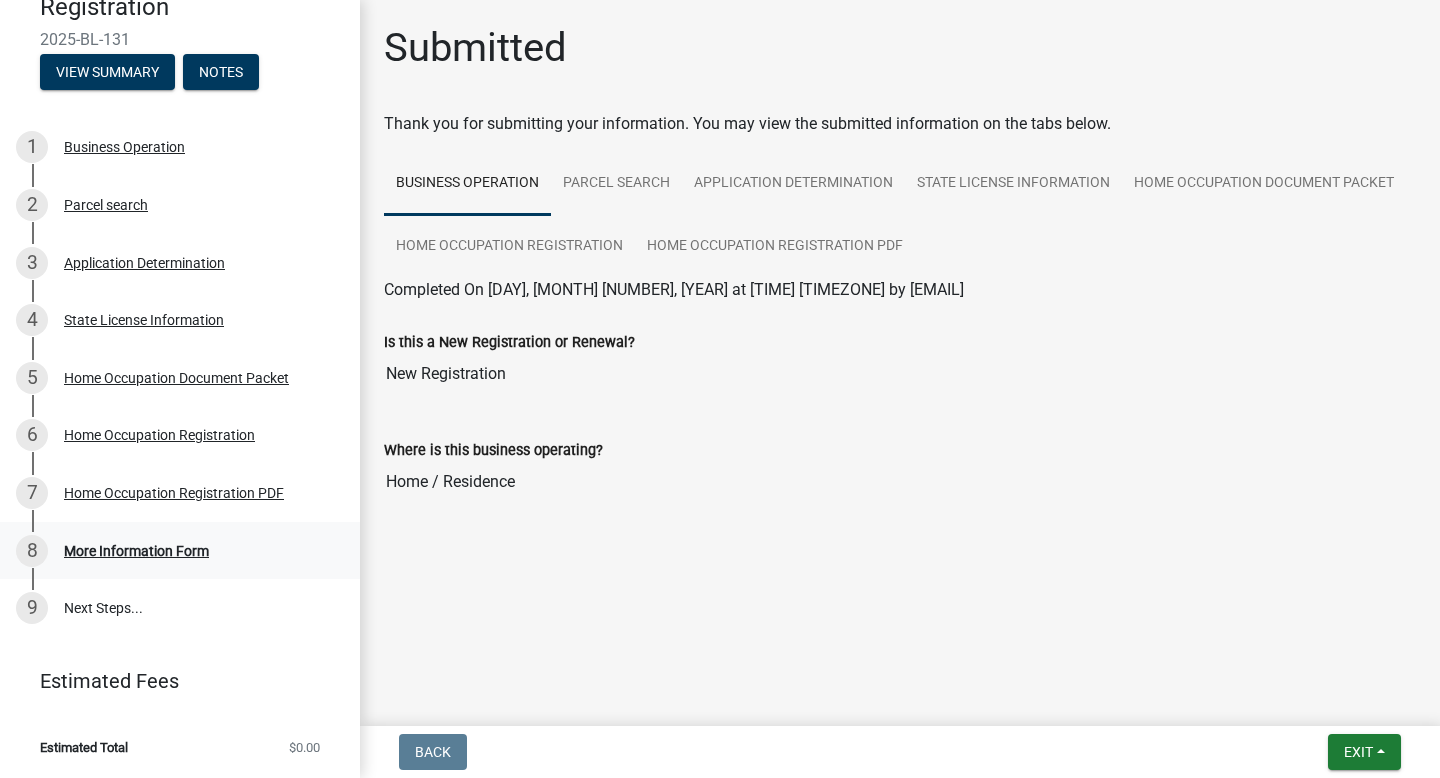 click on "More Information Form" at bounding box center (136, 551) 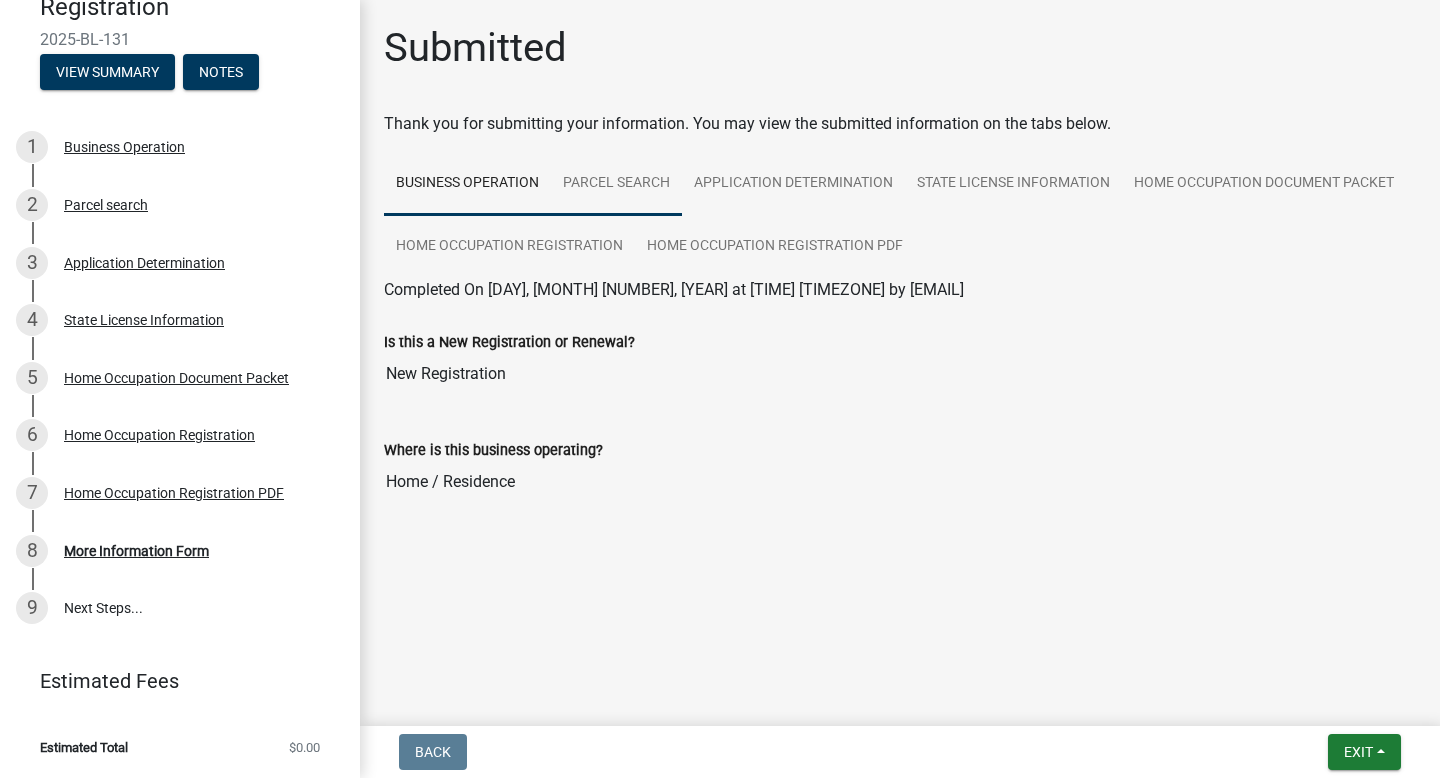 click on "Parcel search" at bounding box center (616, 184) 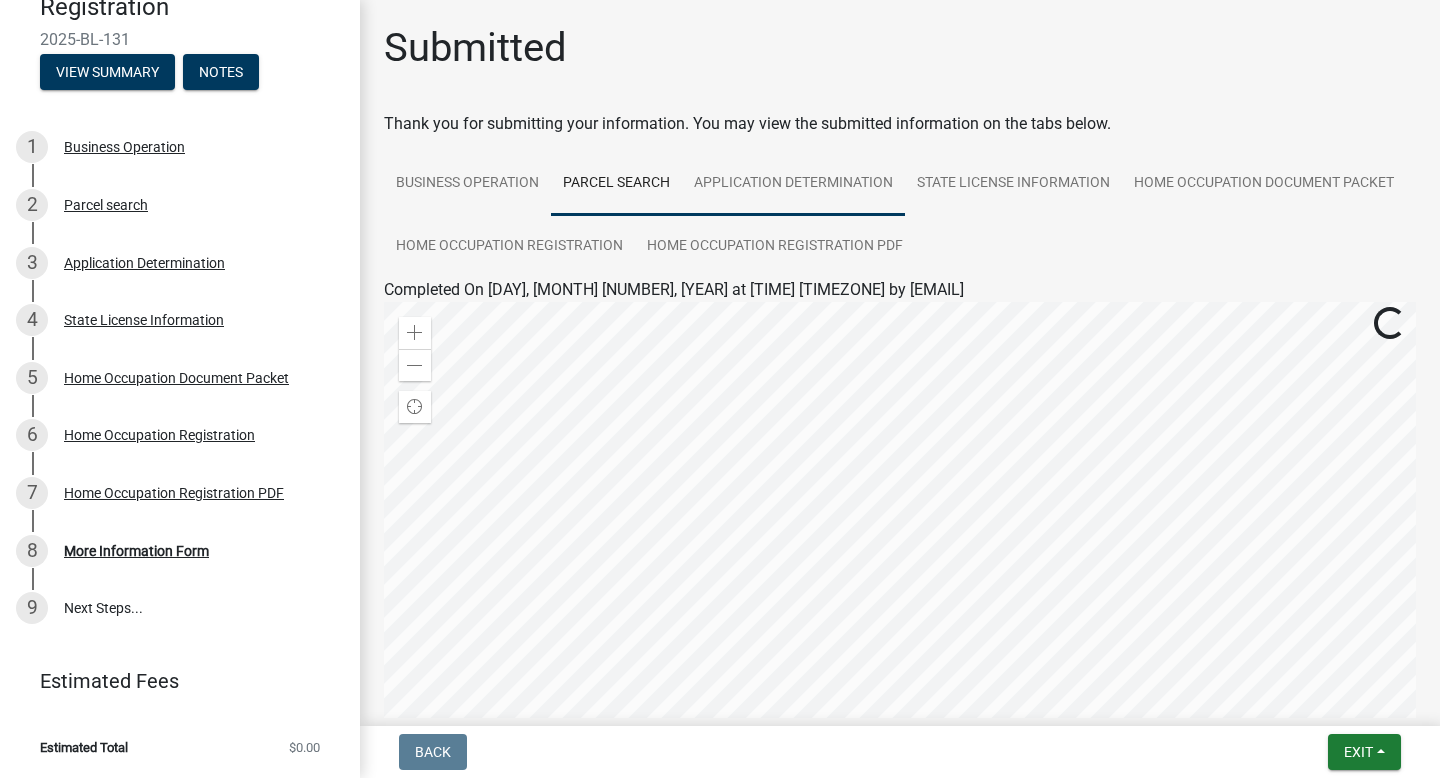 click on "Application Determination" at bounding box center (793, 184) 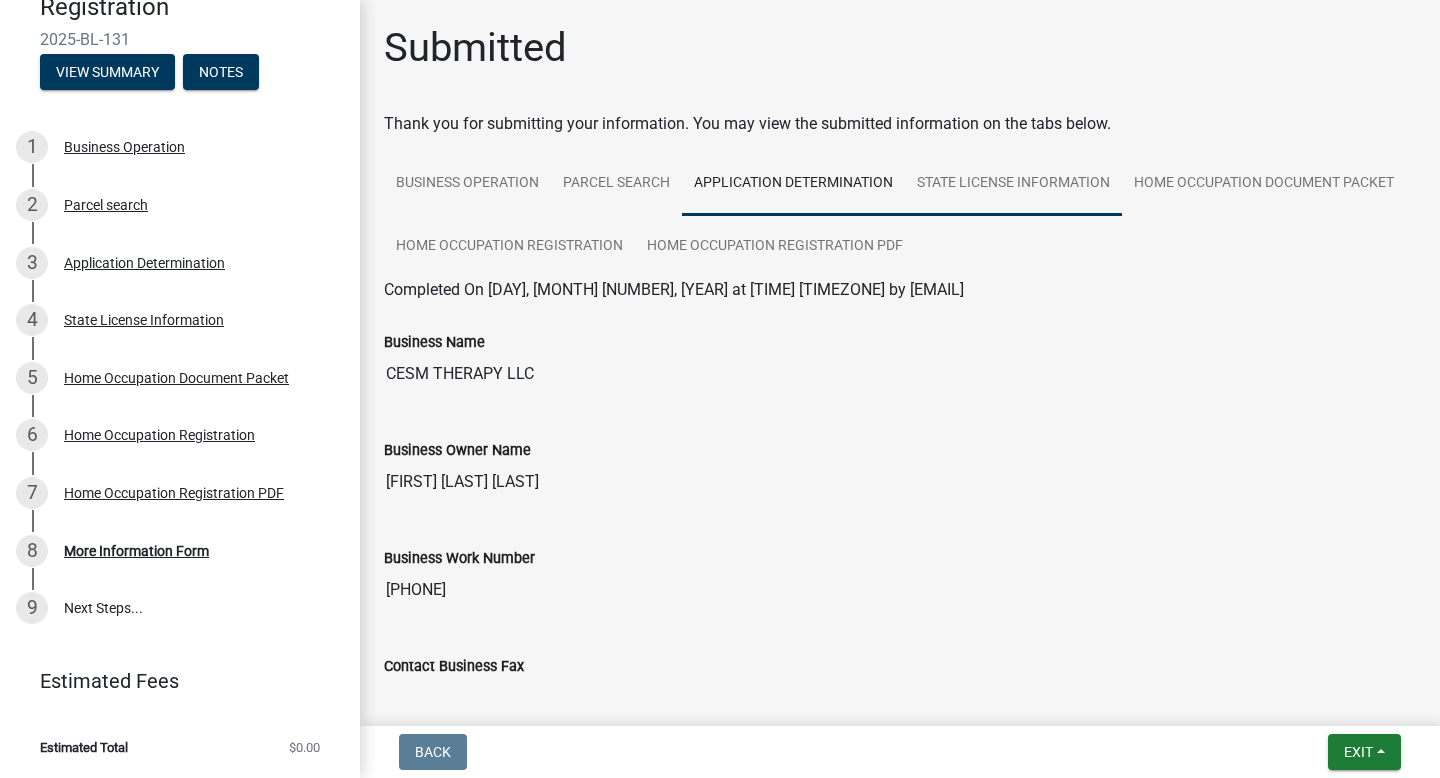 click on "State License Information" at bounding box center (1013, 184) 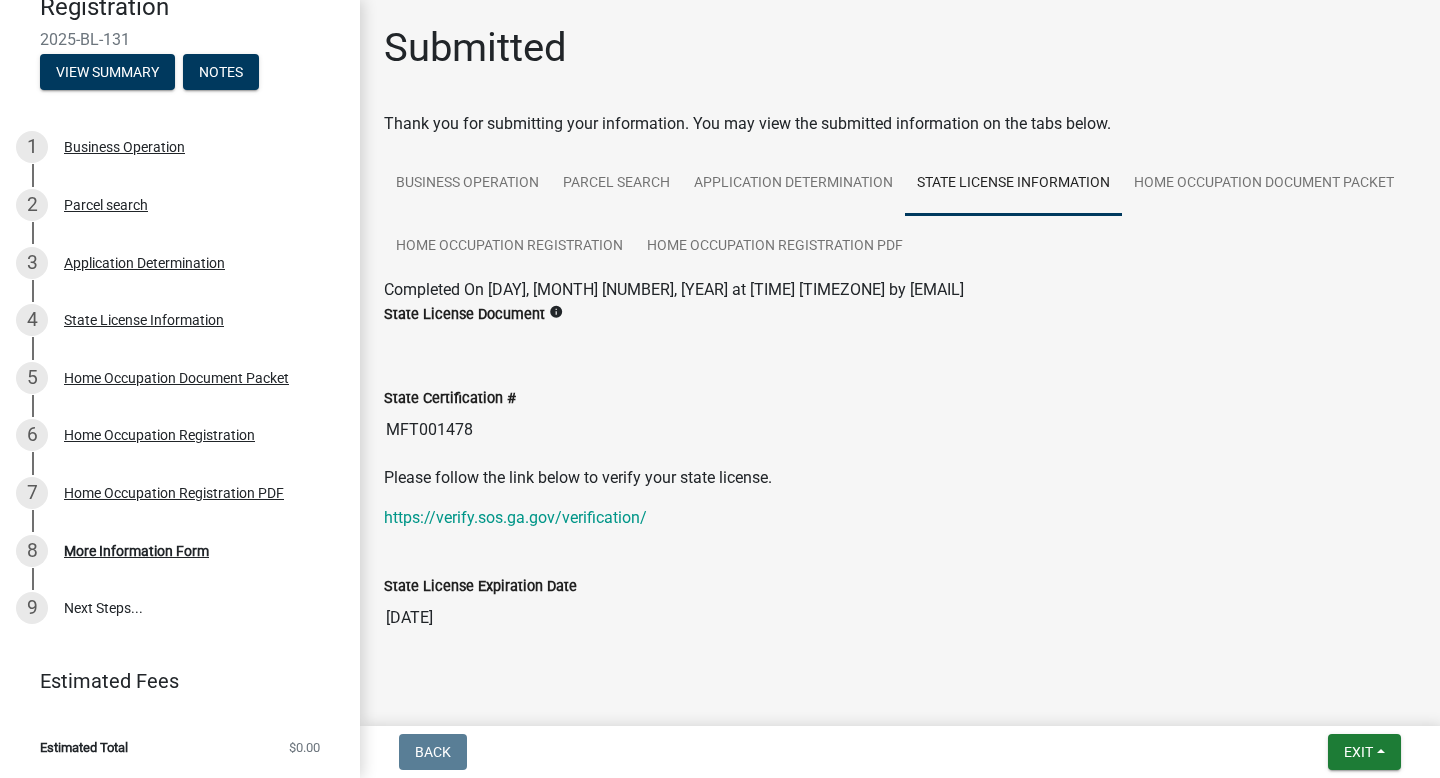 scroll, scrollTop: 38, scrollLeft: 0, axis: vertical 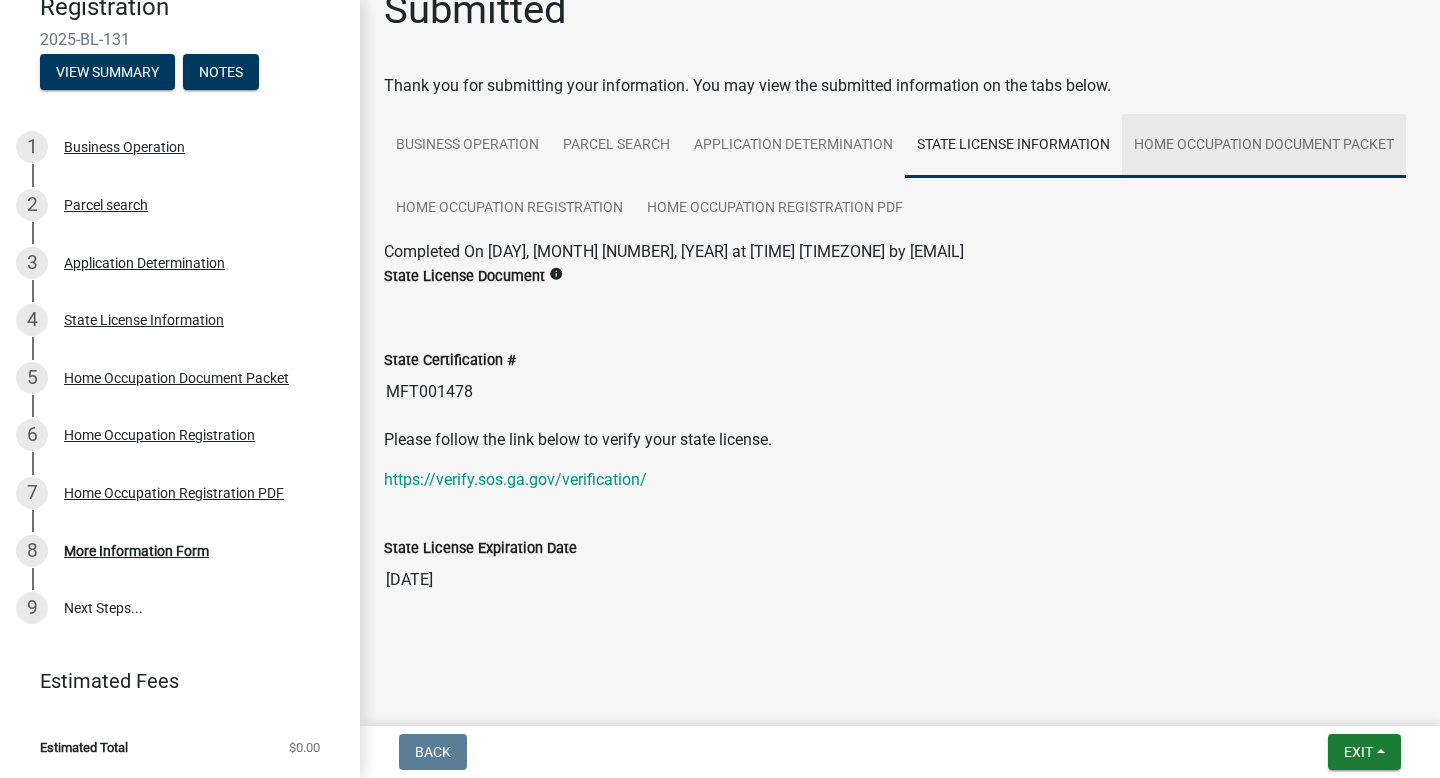 click on "Home Occupation Document Packet" at bounding box center [1264, 146] 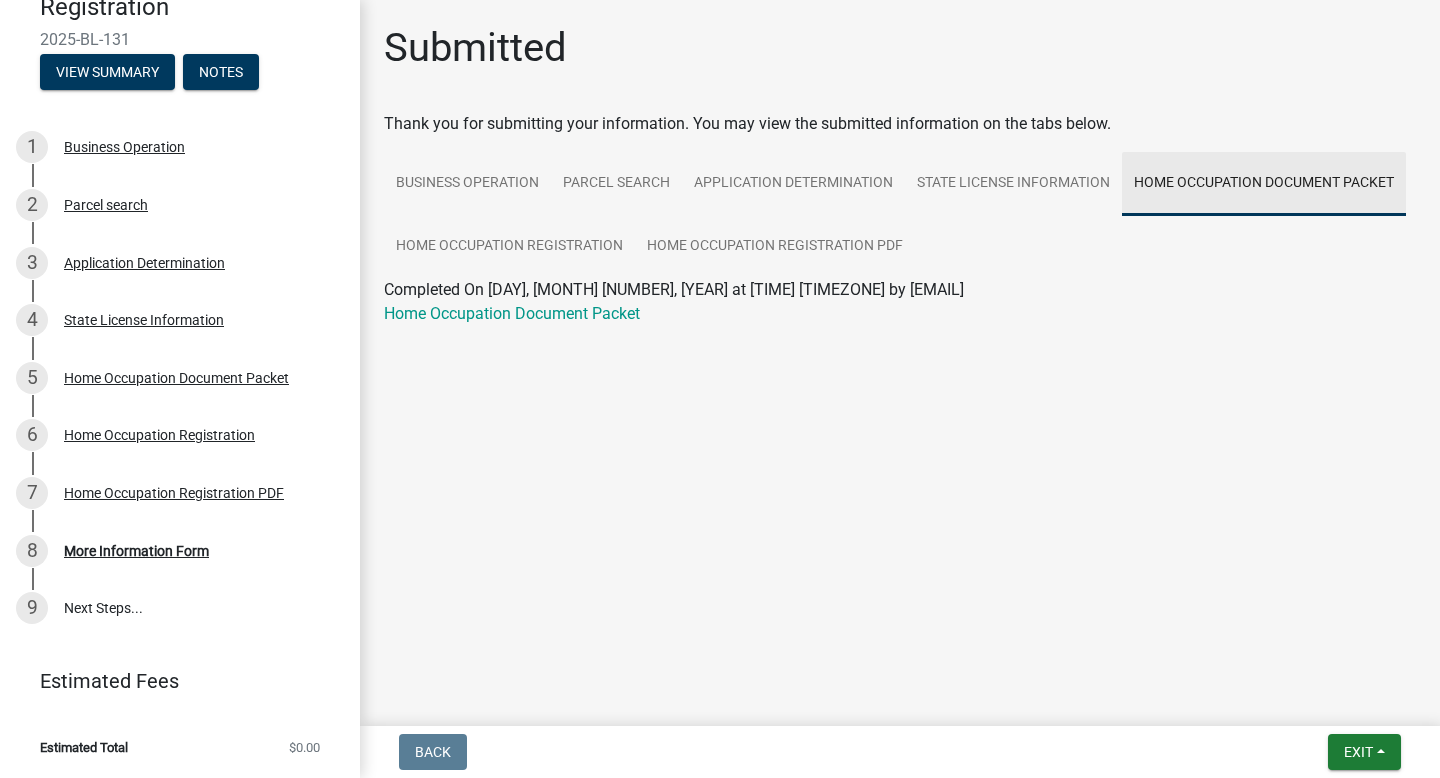 scroll, scrollTop: 0, scrollLeft: 0, axis: both 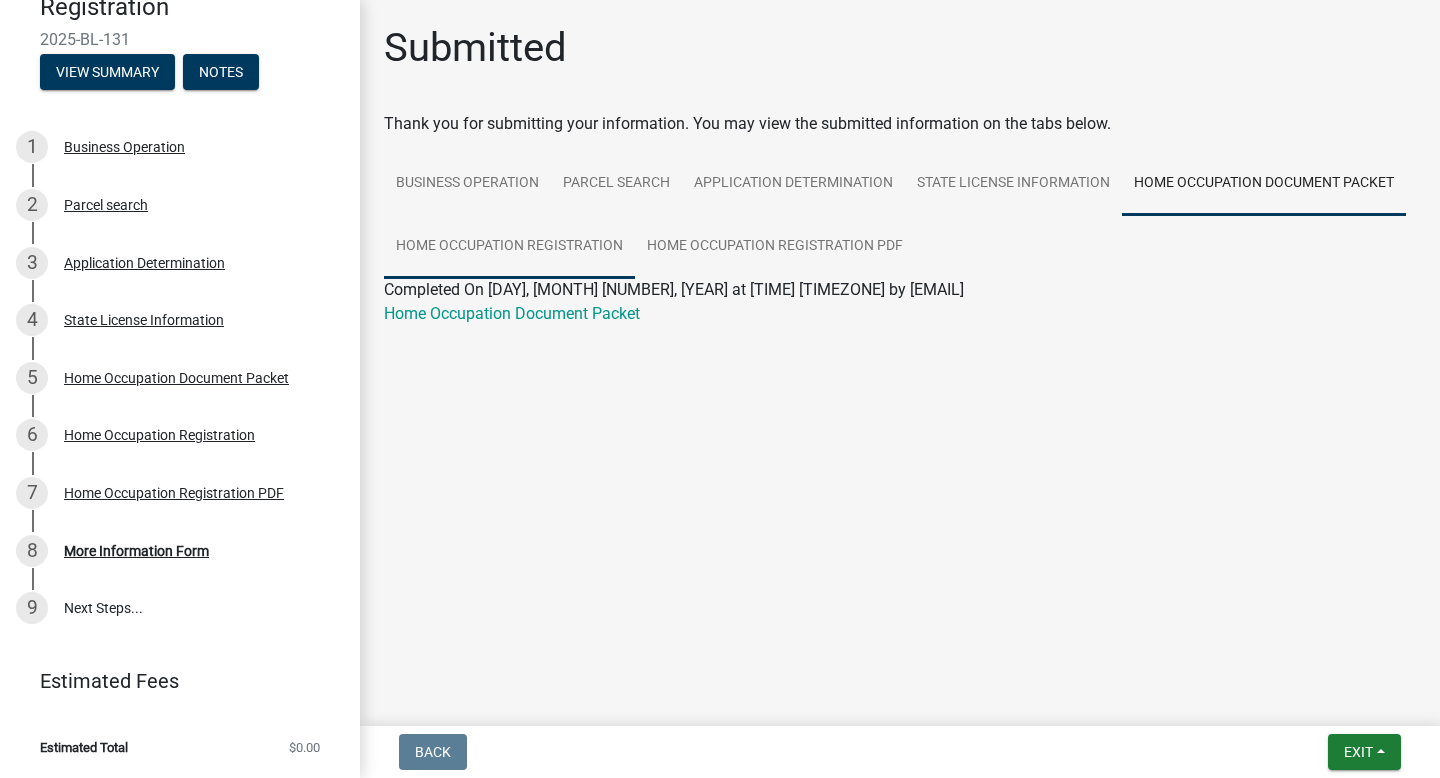click on "Home Occupation Registration" at bounding box center (509, 247) 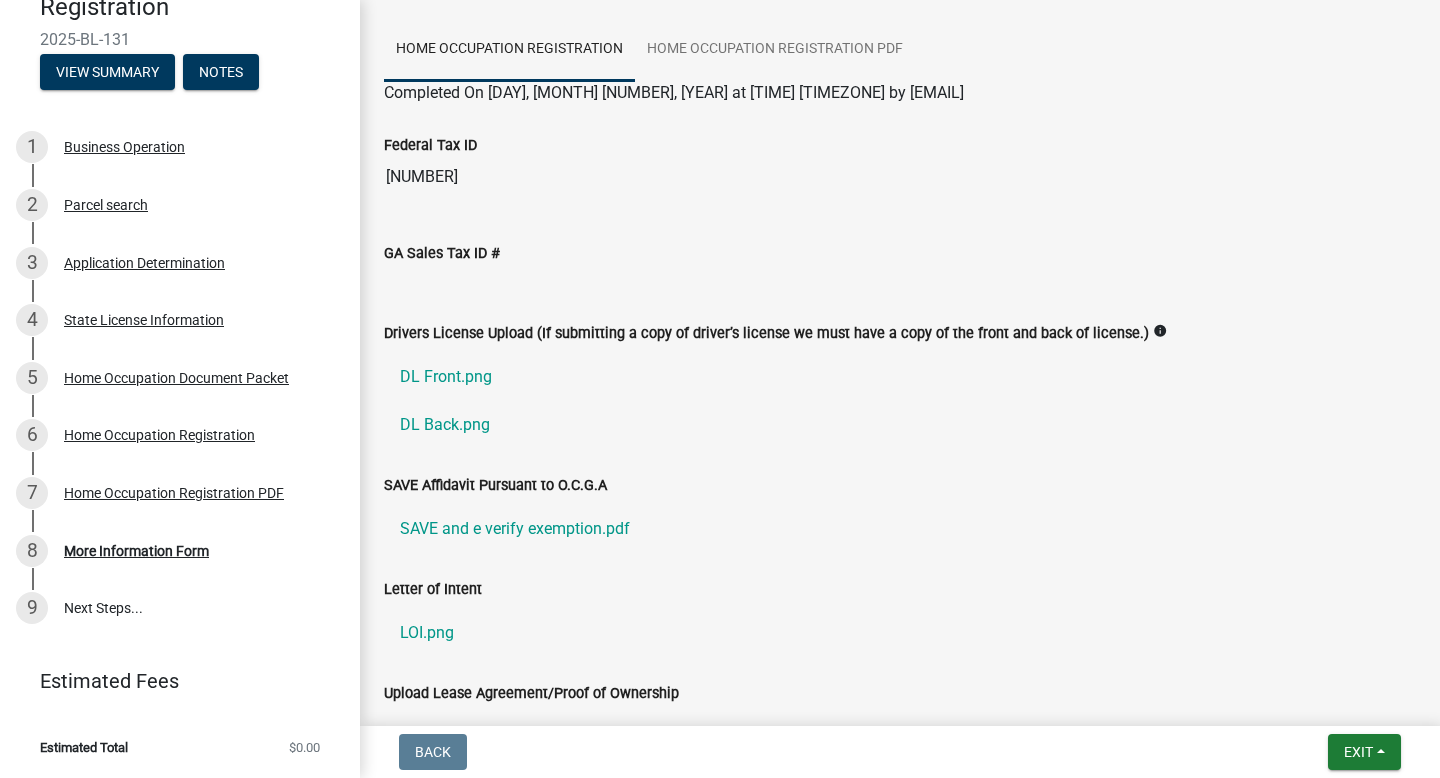 scroll, scrollTop: 0, scrollLeft: 0, axis: both 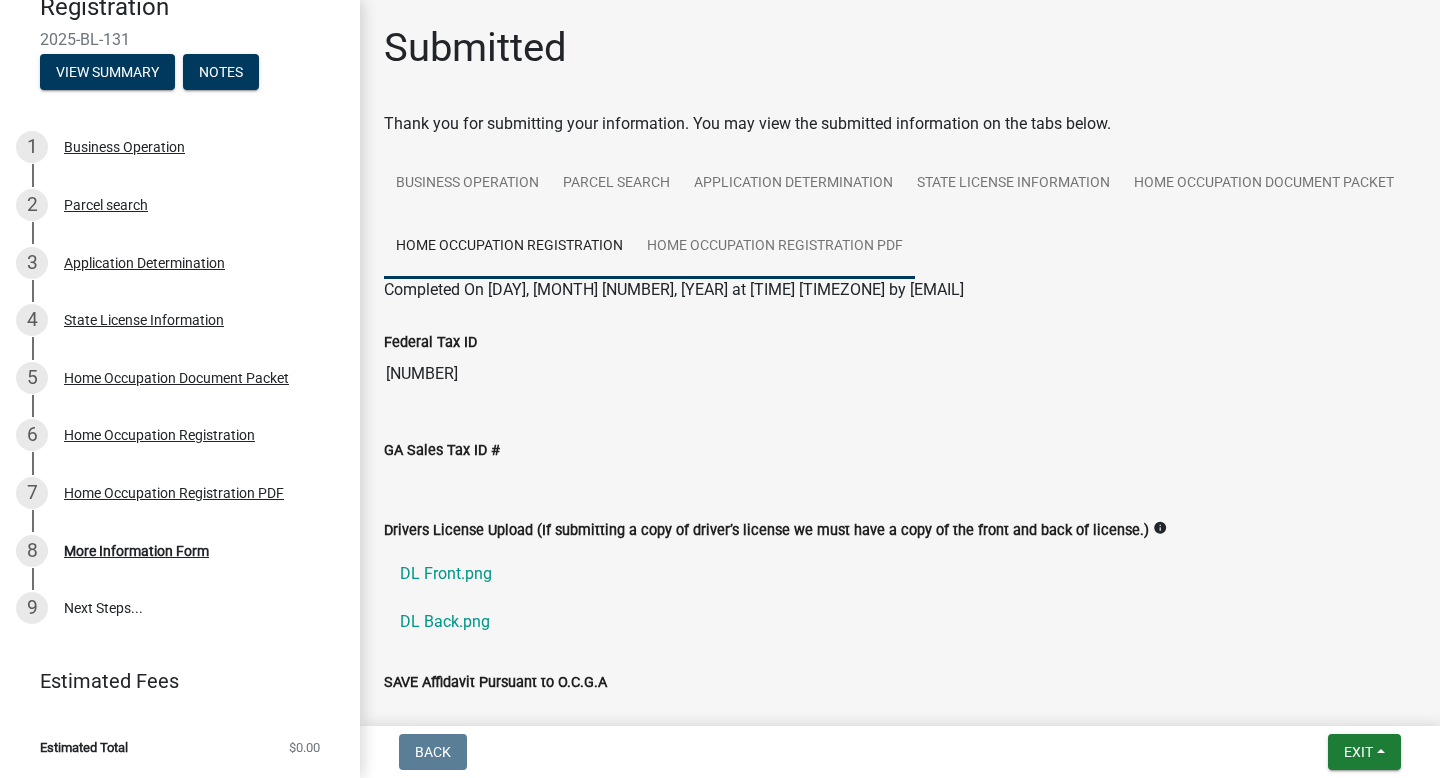 click on "Home Occupation Registration PDF" at bounding box center (775, 247) 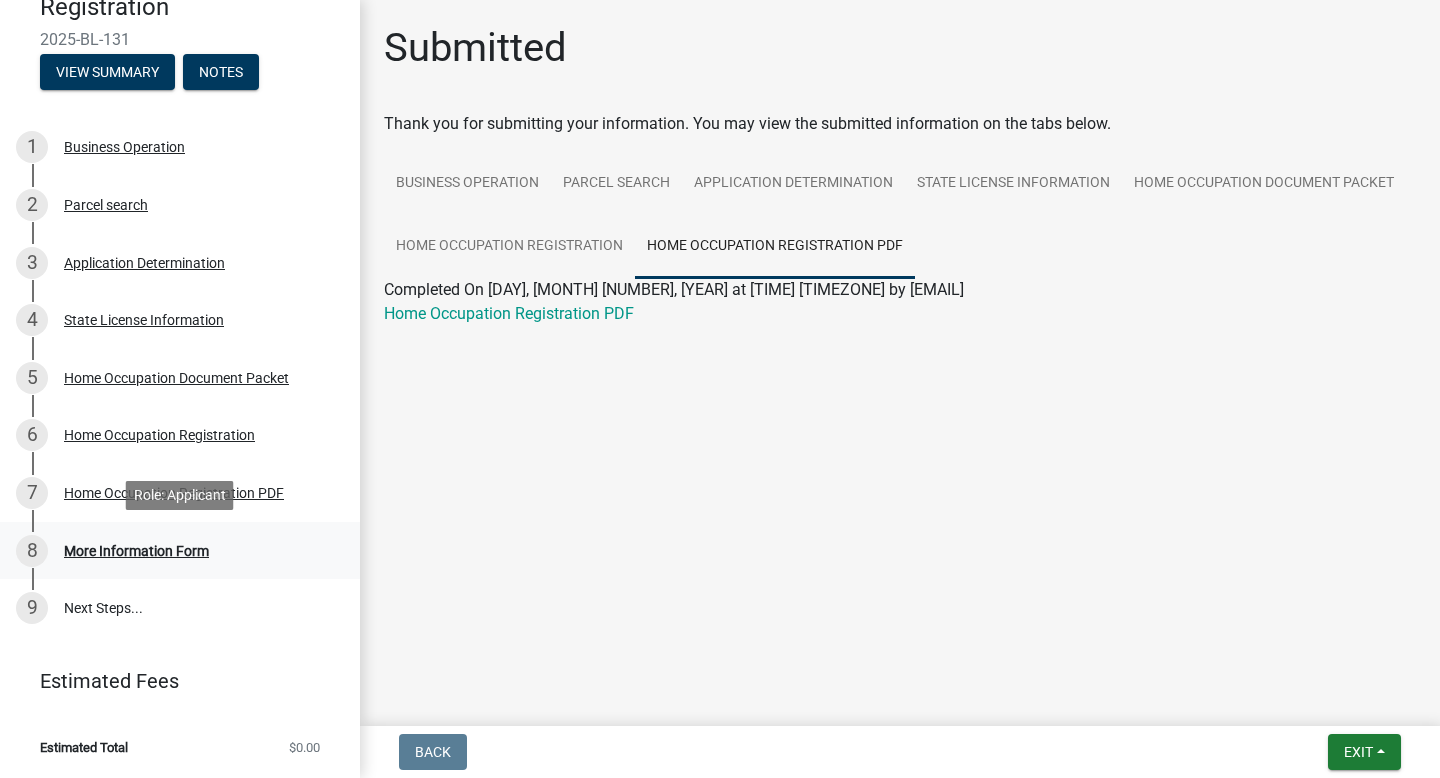 click on "More Information Form" at bounding box center [136, 551] 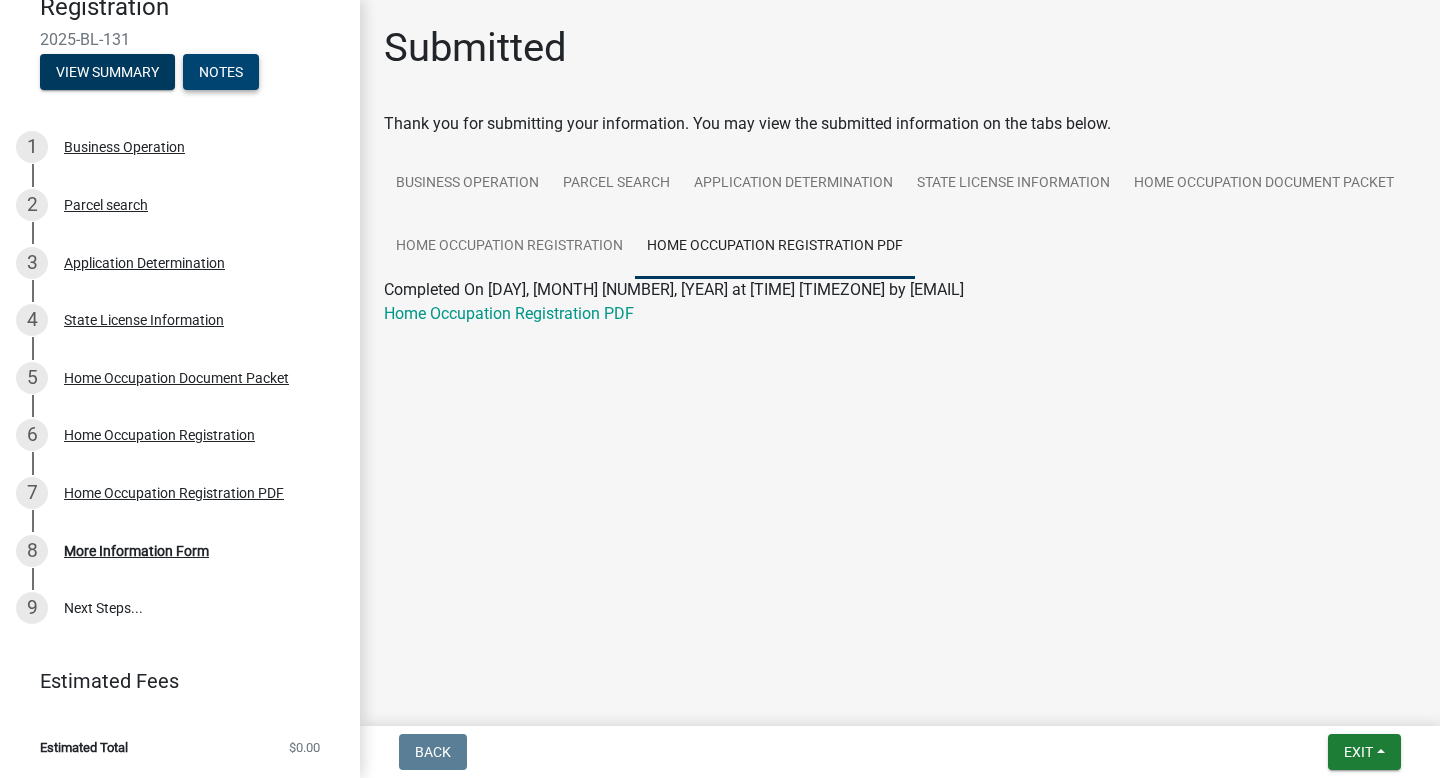 click on "Notes" at bounding box center (221, 72) 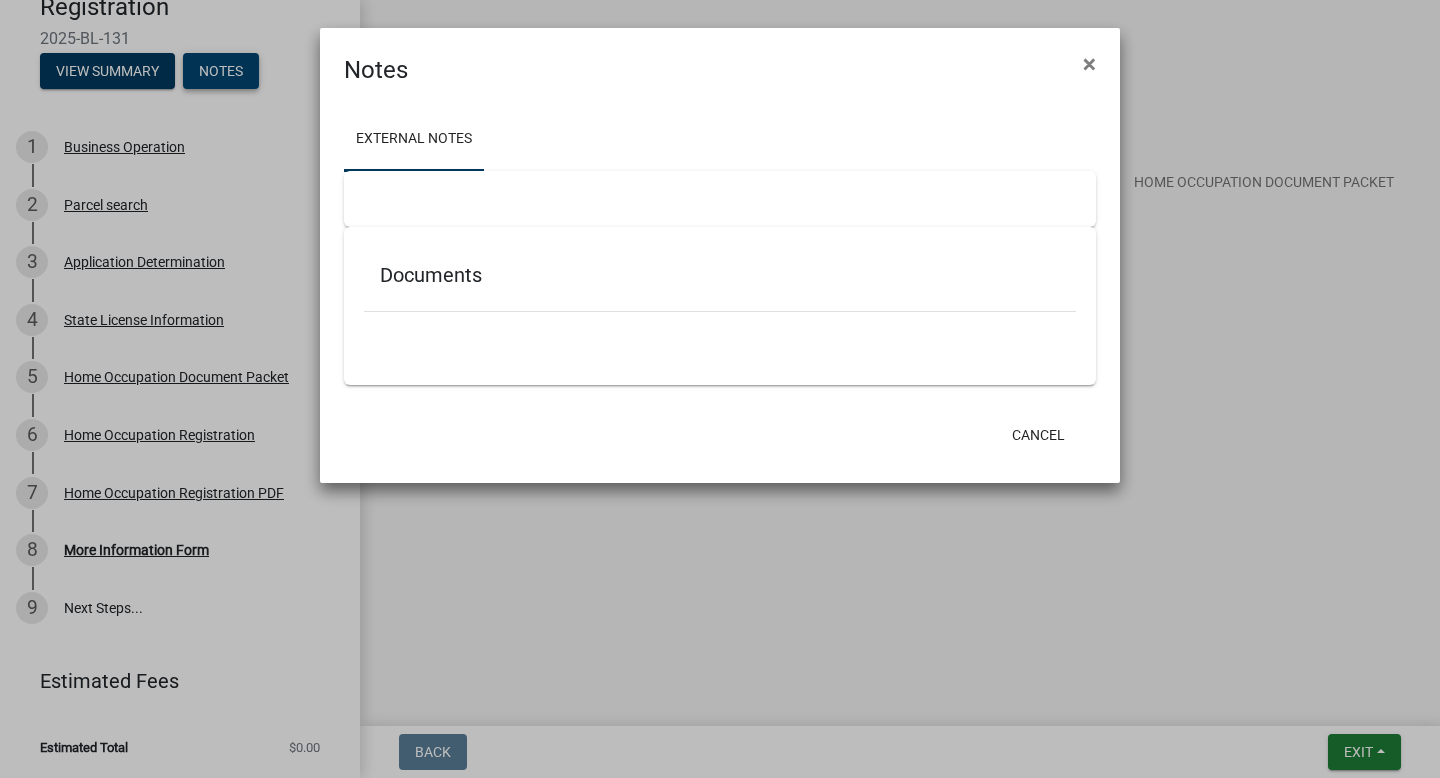 scroll, scrollTop: 109, scrollLeft: 0, axis: vertical 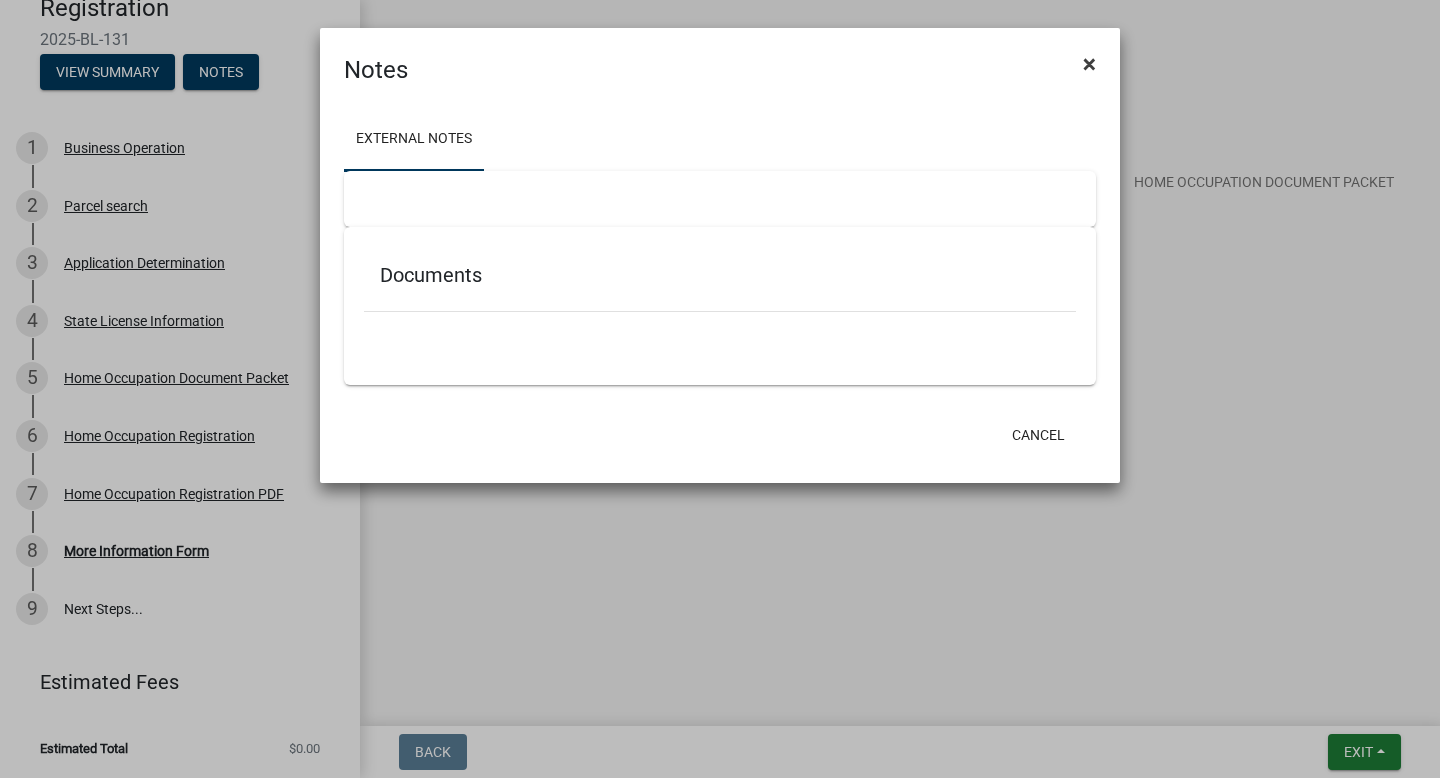 click on "×" 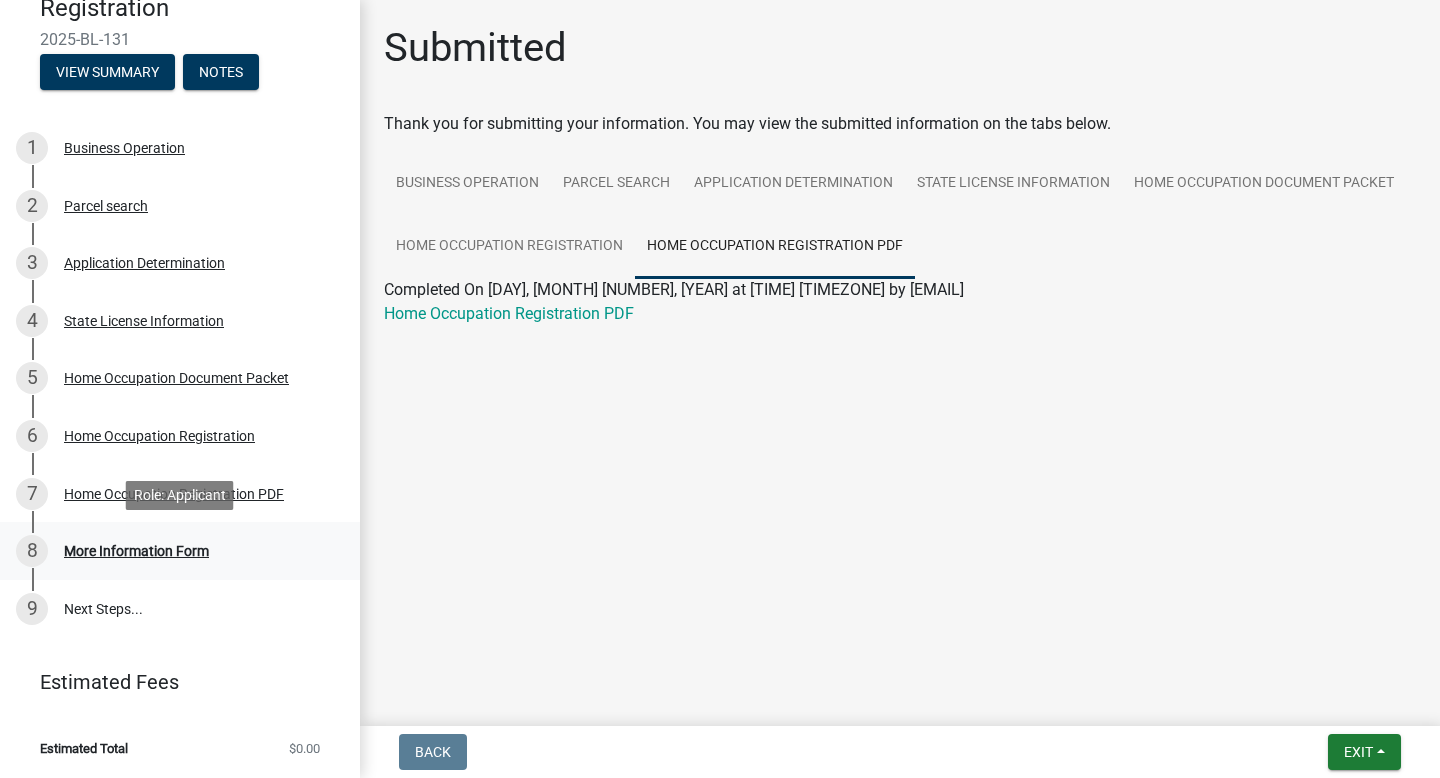 click on "8     More Information Form" at bounding box center (172, 551) 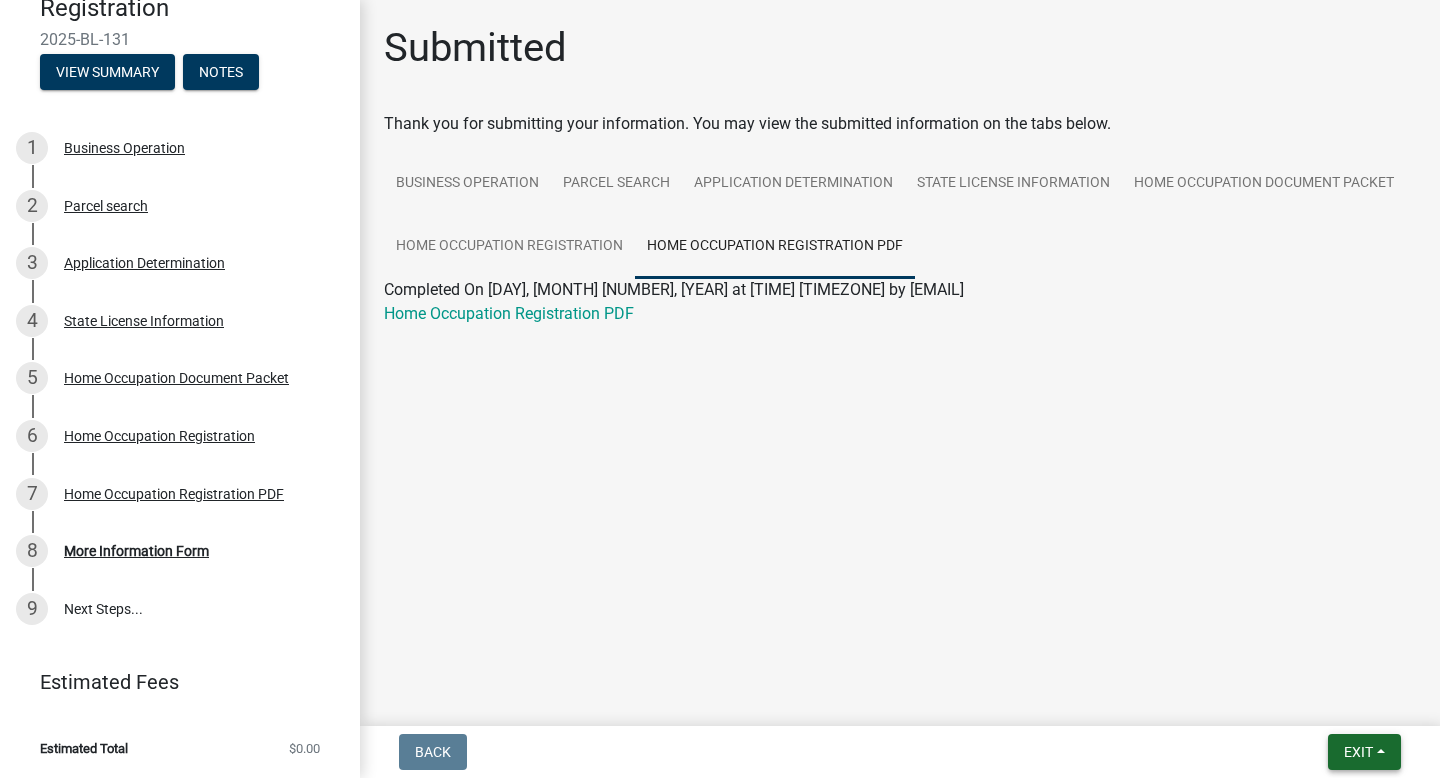 click on "Exit" at bounding box center [1364, 752] 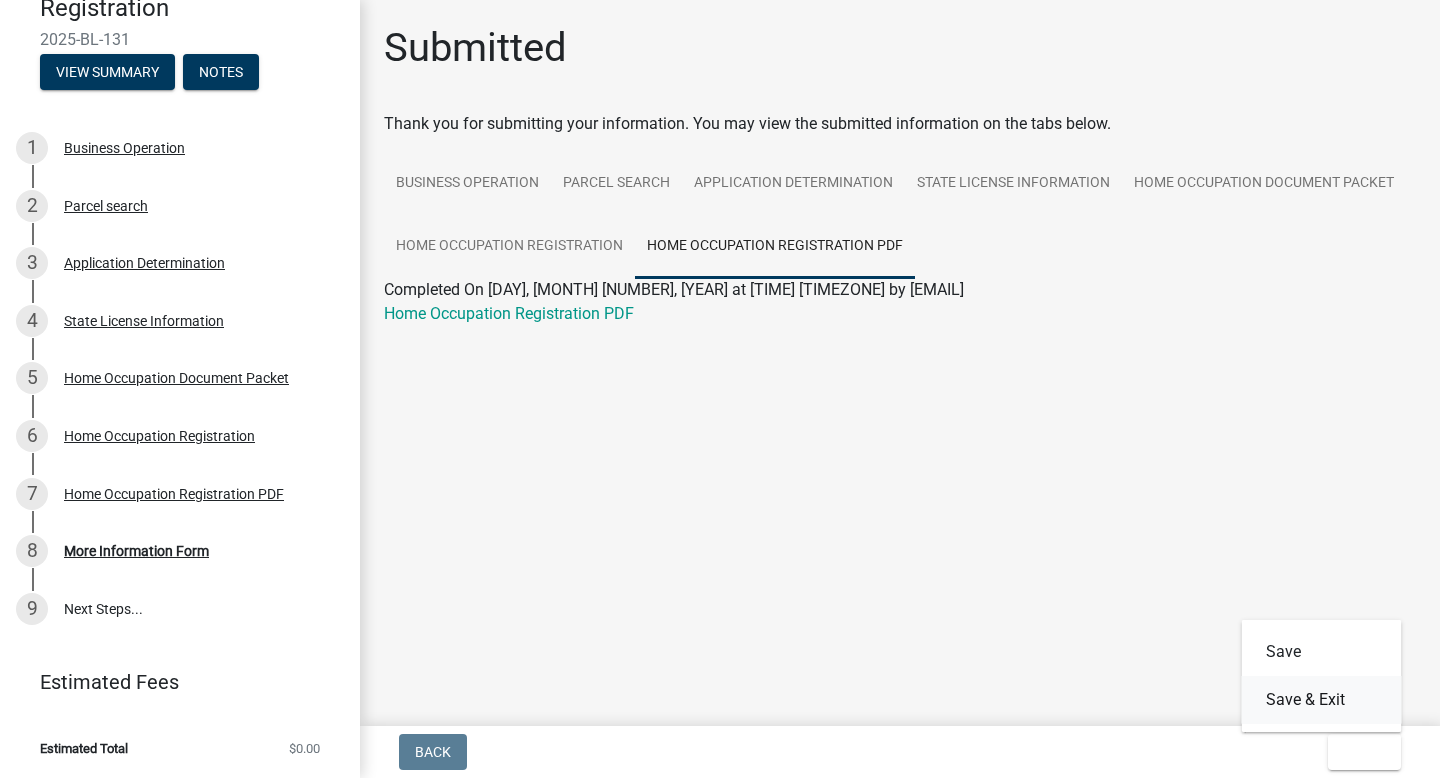 click on "Save & Exit" at bounding box center [1322, 700] 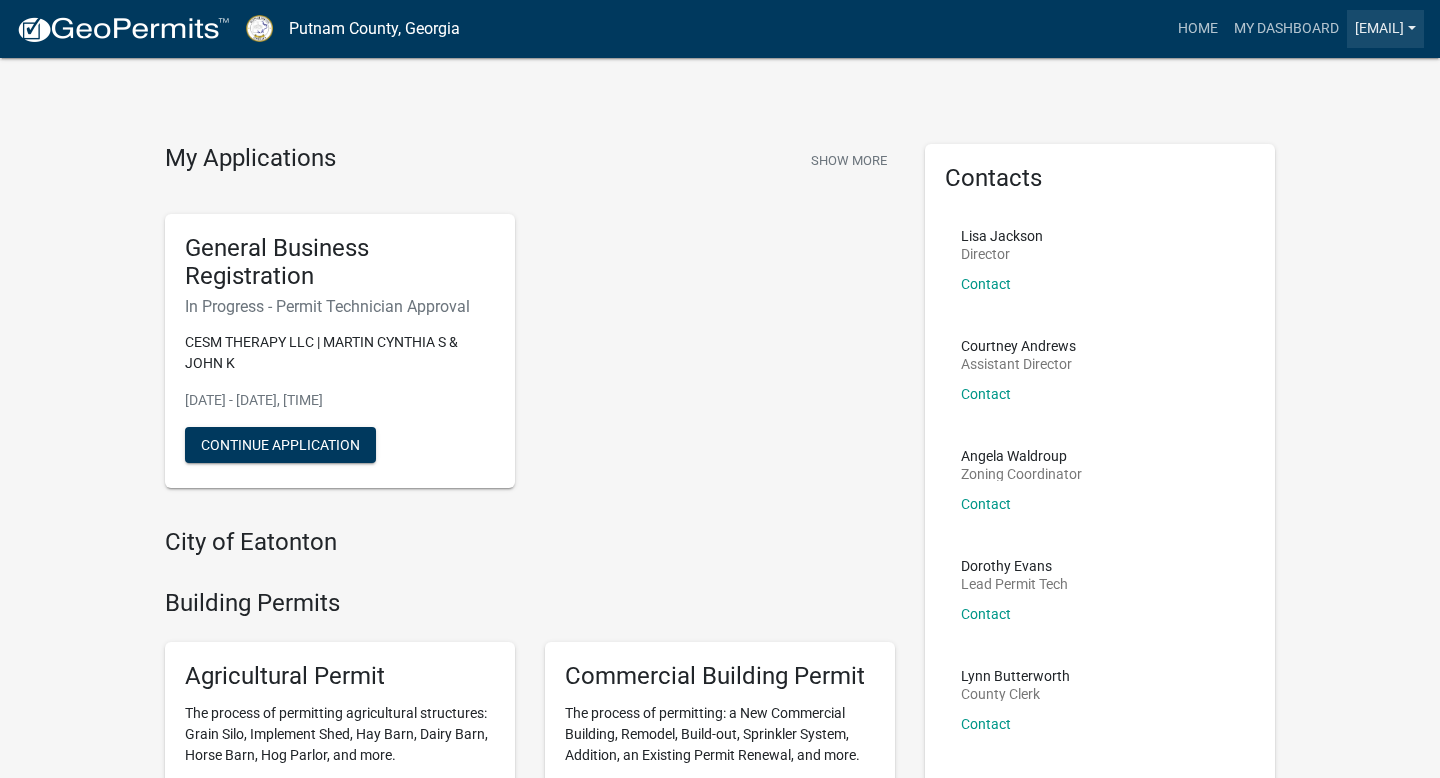 click on "[EMAIL]" at bounding box center [1385, 29] 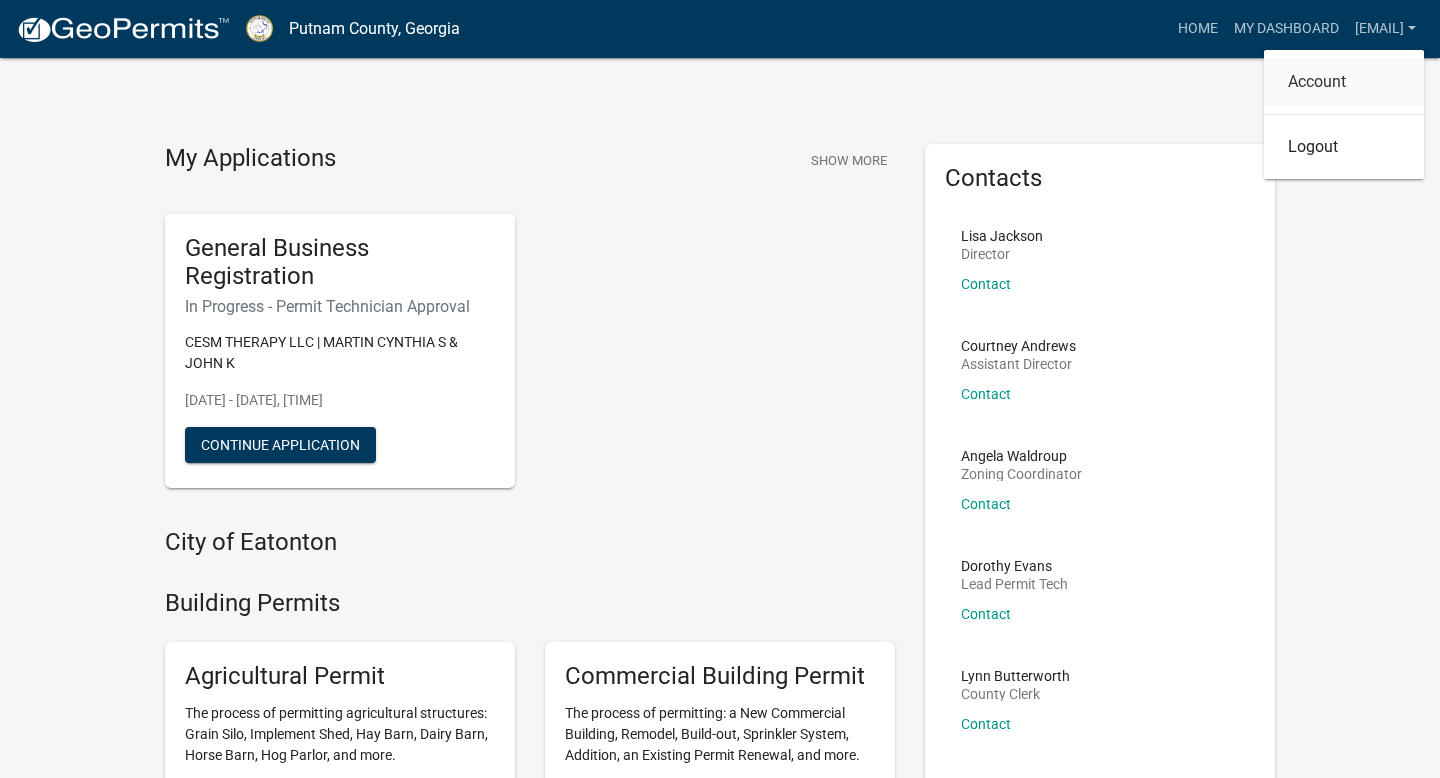 click on "Account" at bounding box center (1344, 82) 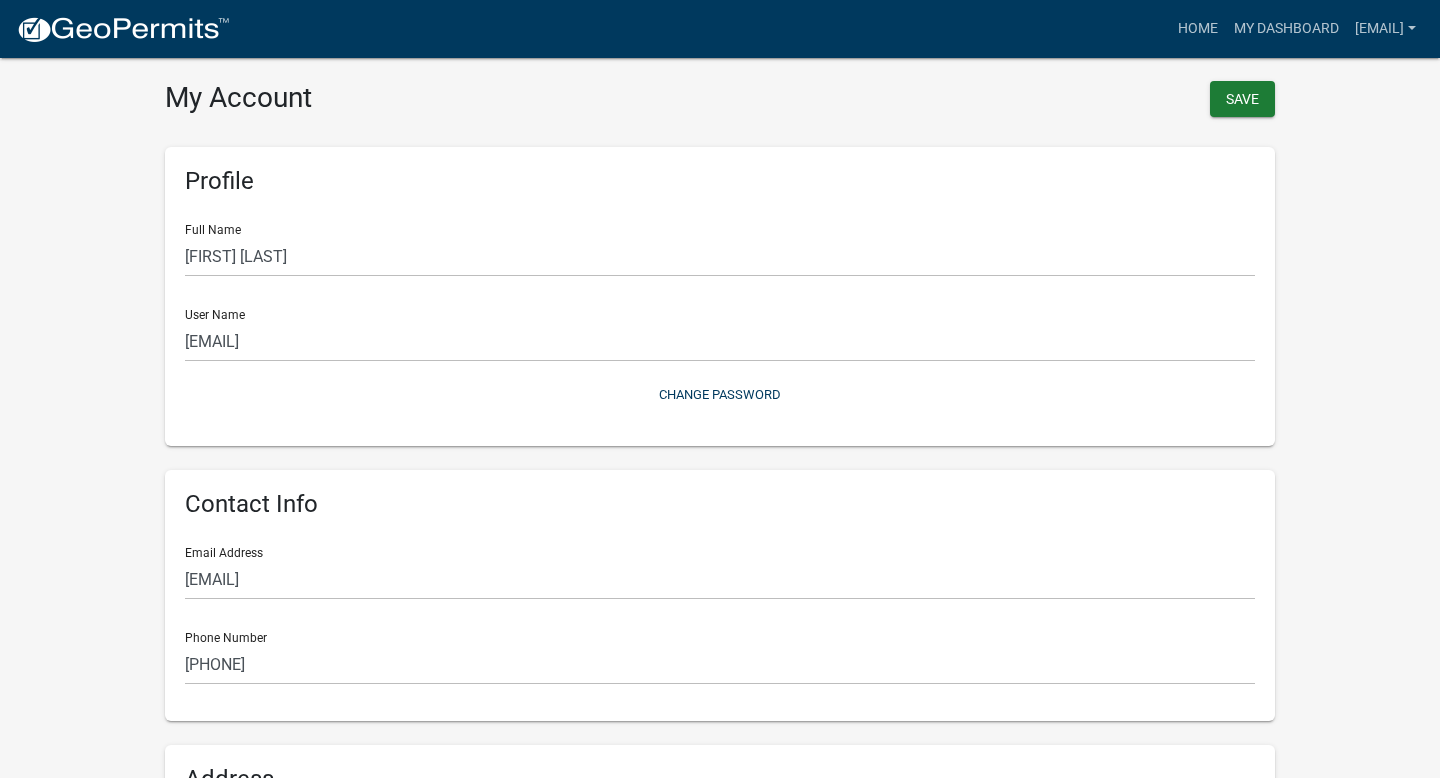 scroll, scrollTop: 0, scrollLeft: 0, axis: both 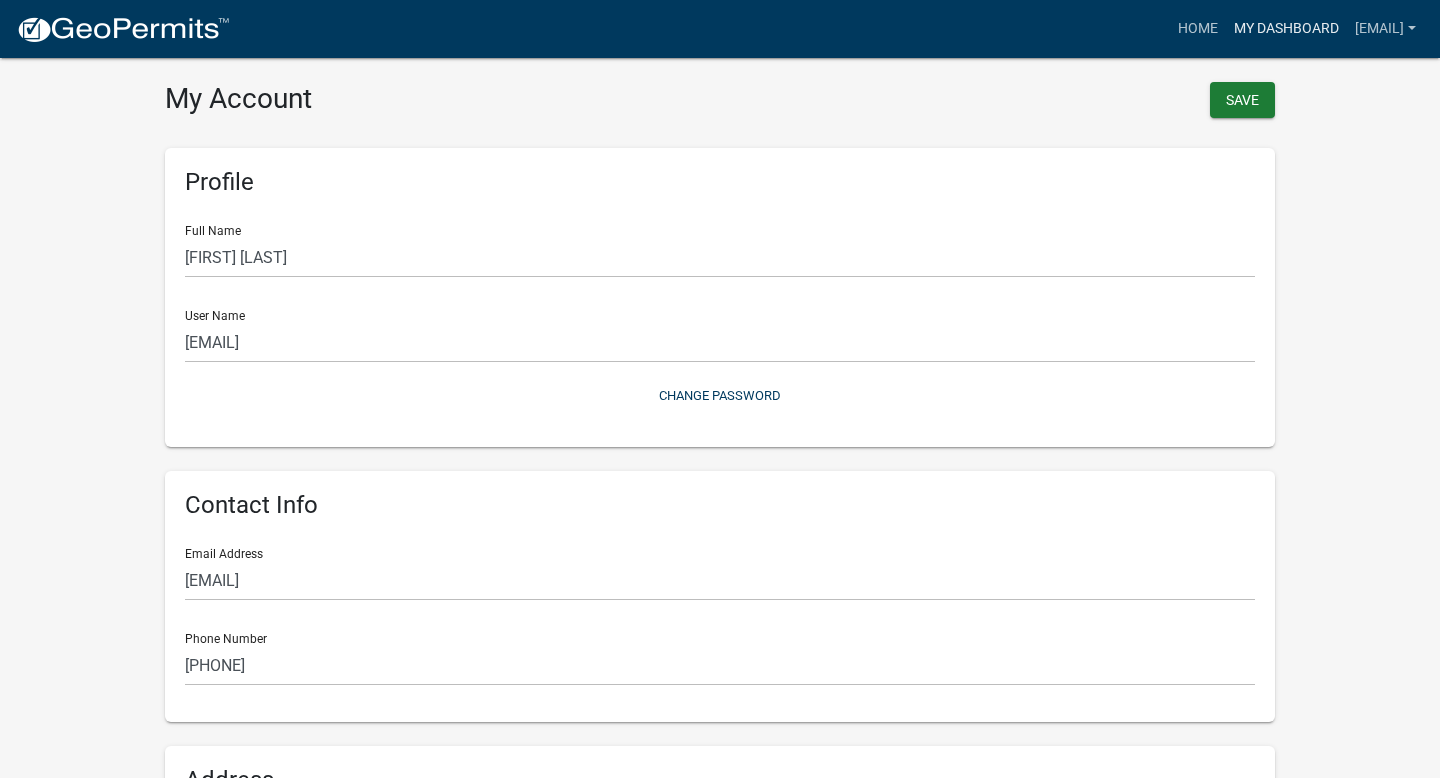 click on "My Dashboard" at bounding box center (1286, 29) 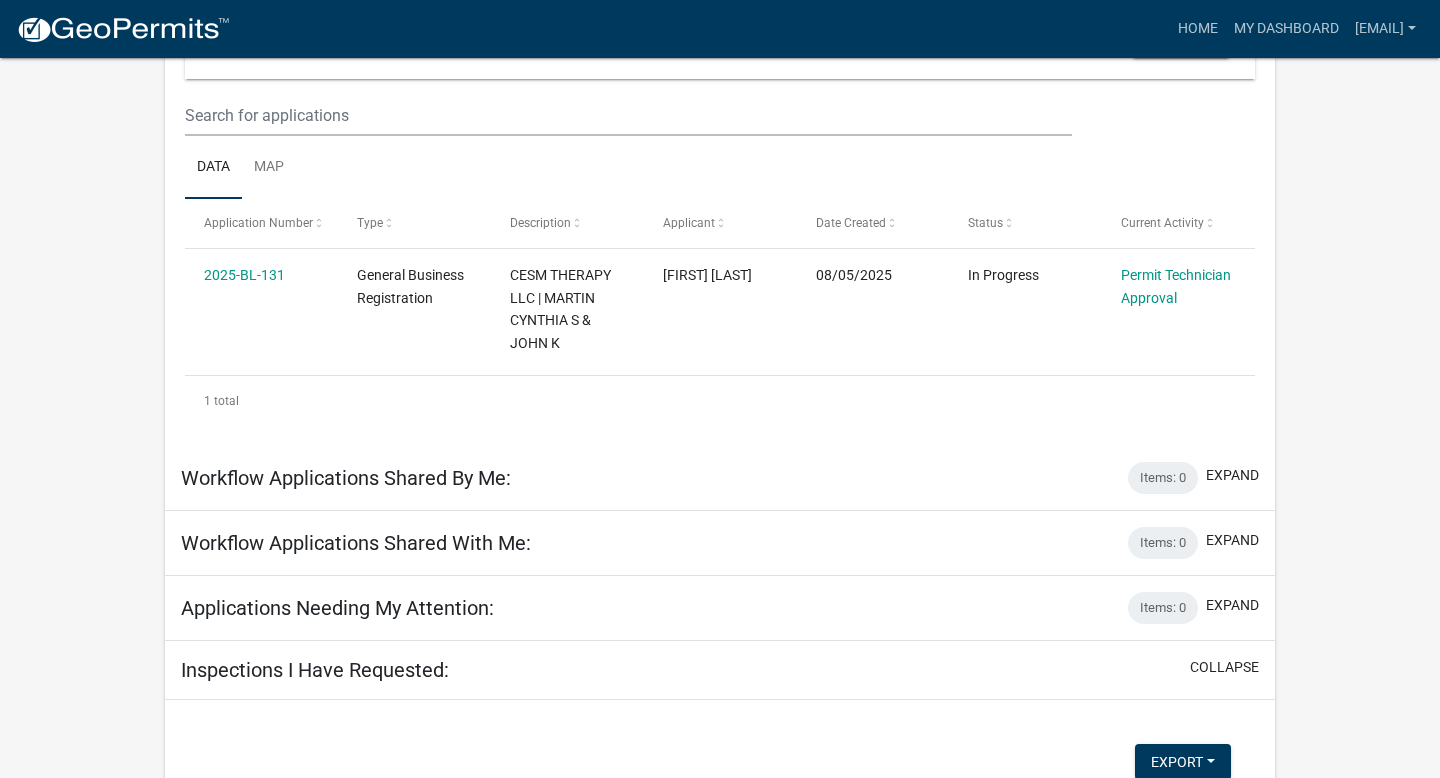 scroll, scrollTop: 241, scrollLeft: 0, axis: vertical 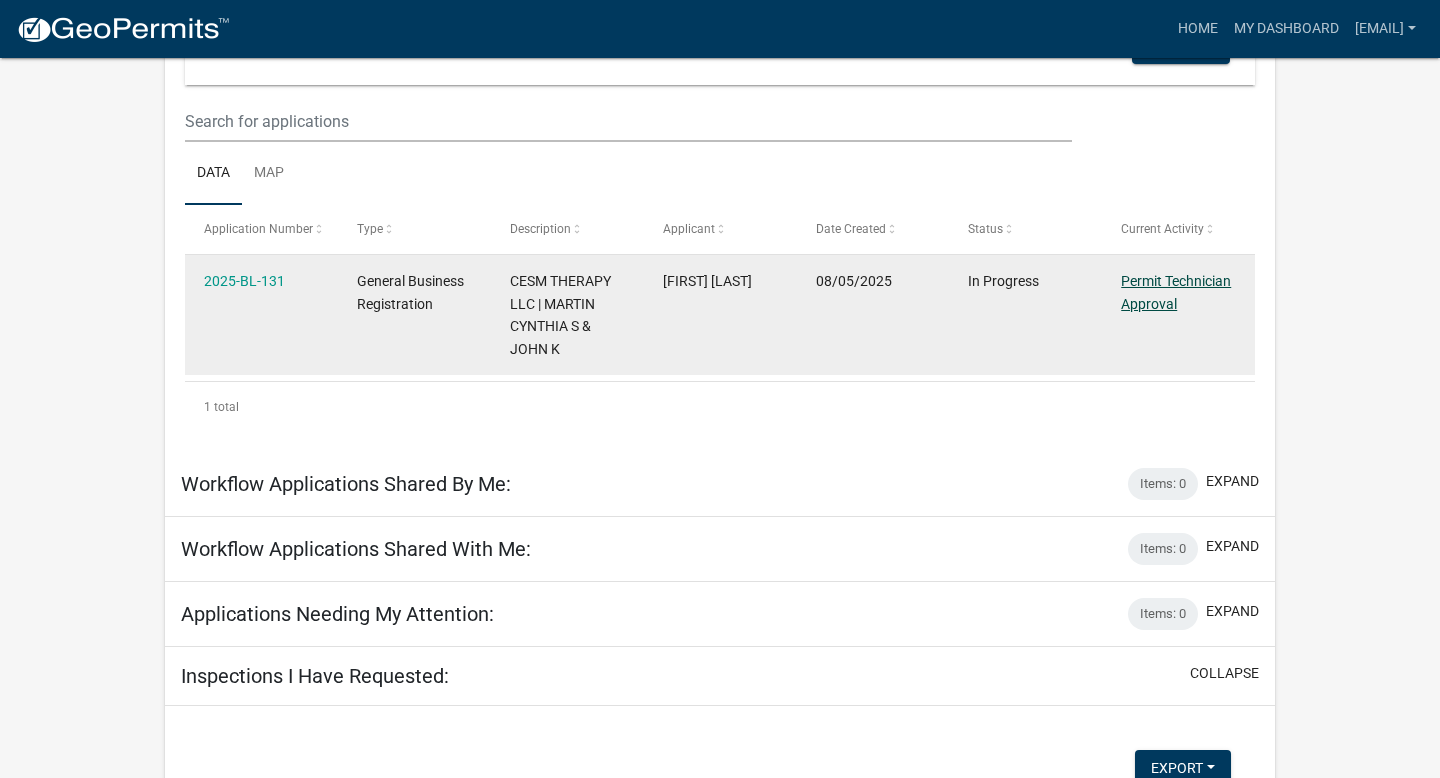 click on "Permit Technician Approval" 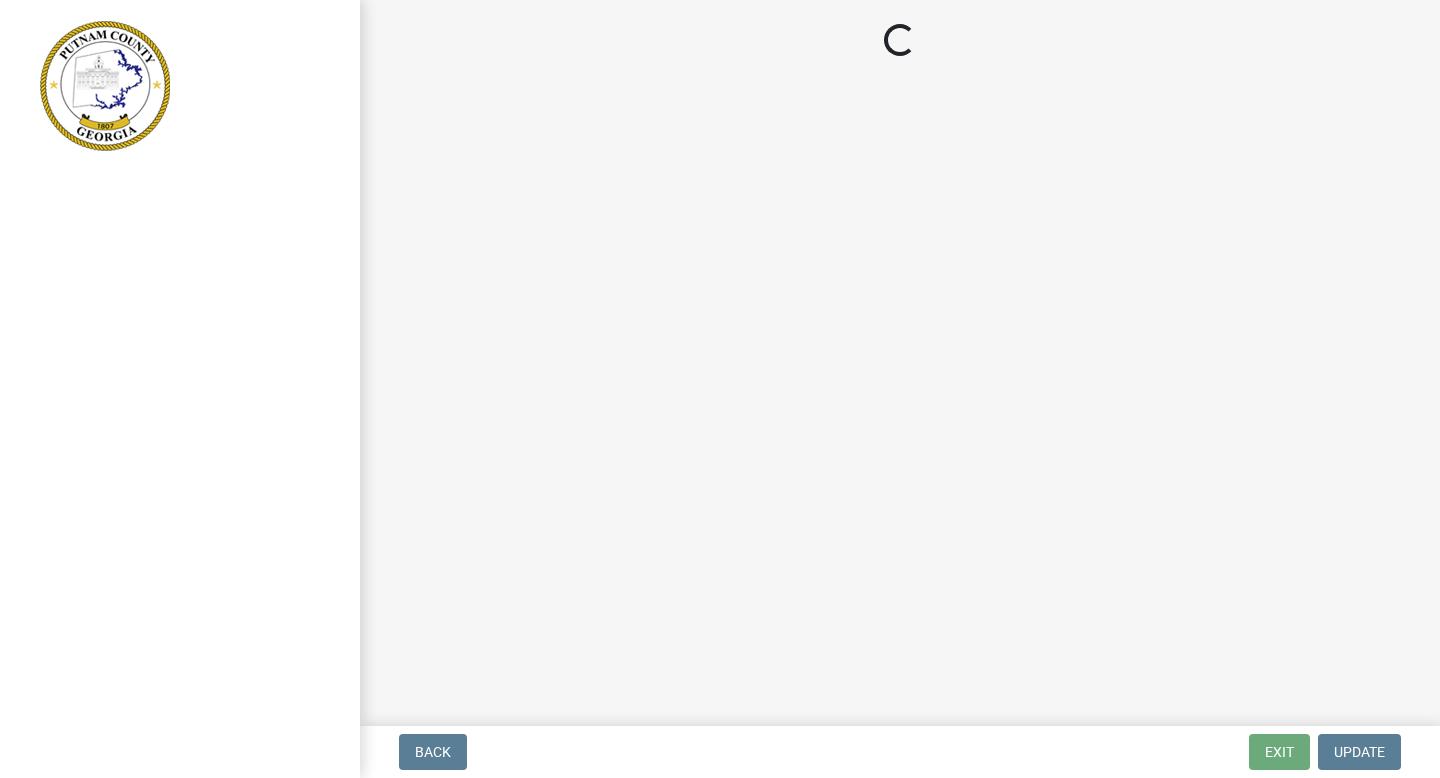 scroll, scrollTop: 0, scrollLeft: 0, axis: both 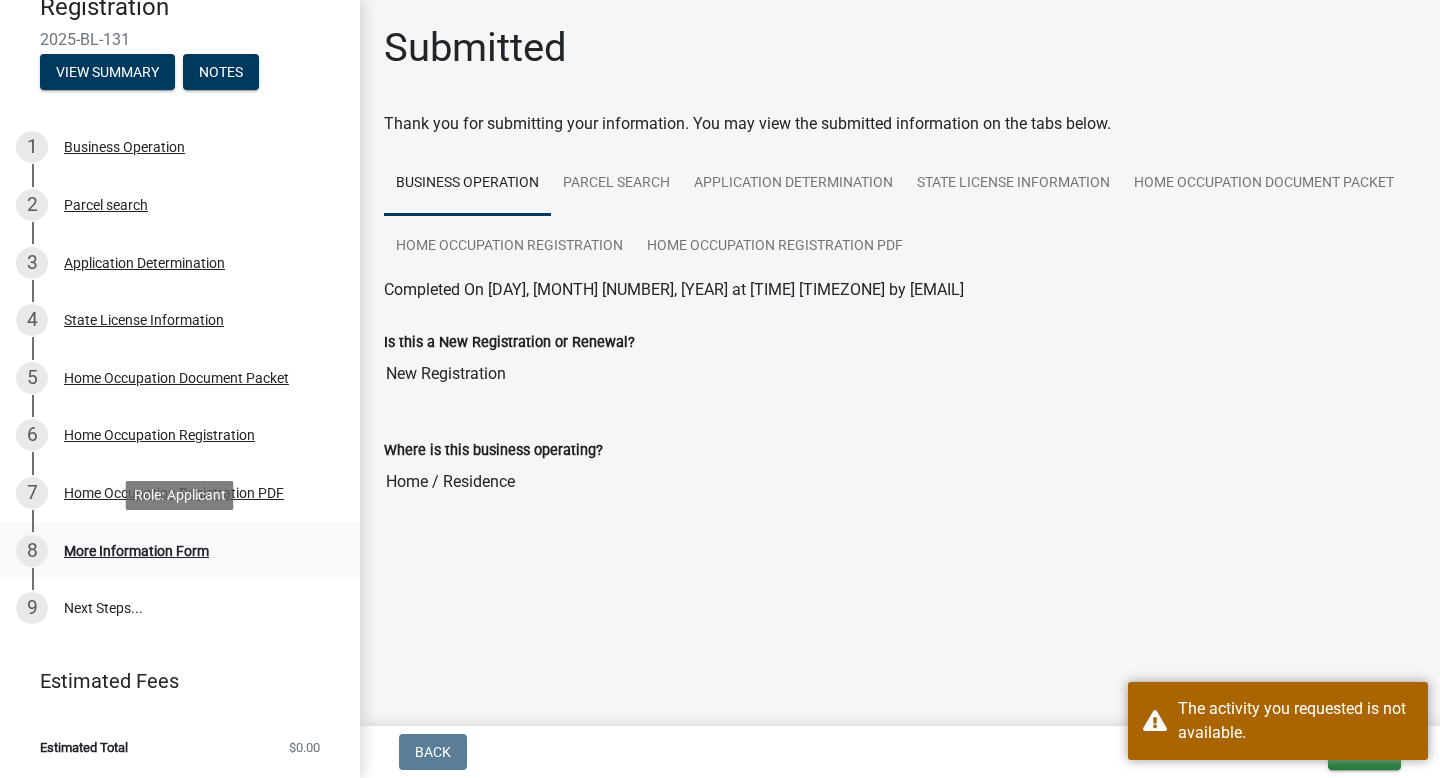 click on "More Information Form" at bounding box center (136, 551) 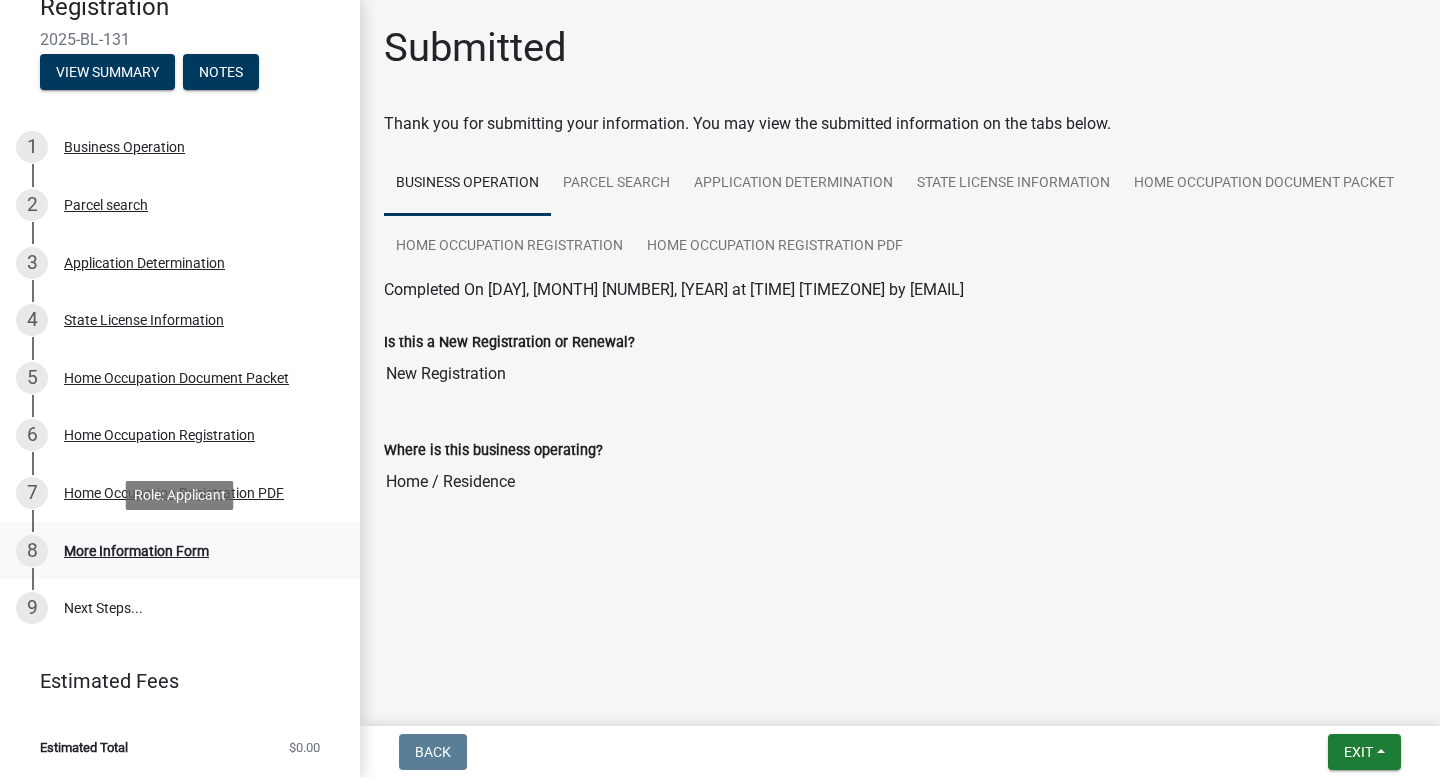 click on "More Information Form" at bounding box center (136, 551) 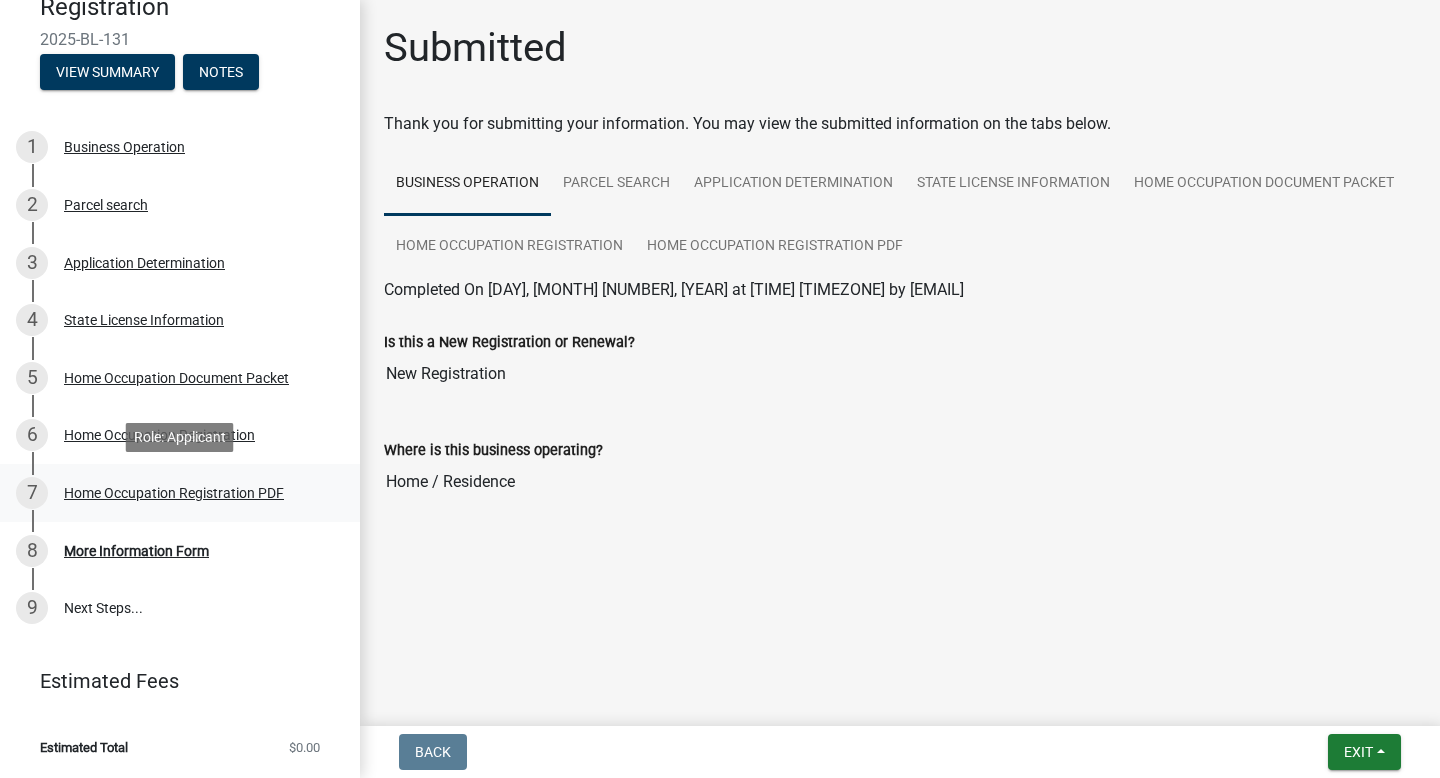 click on "Home Occupation Registration PDF" at bounding box center (174, 493) 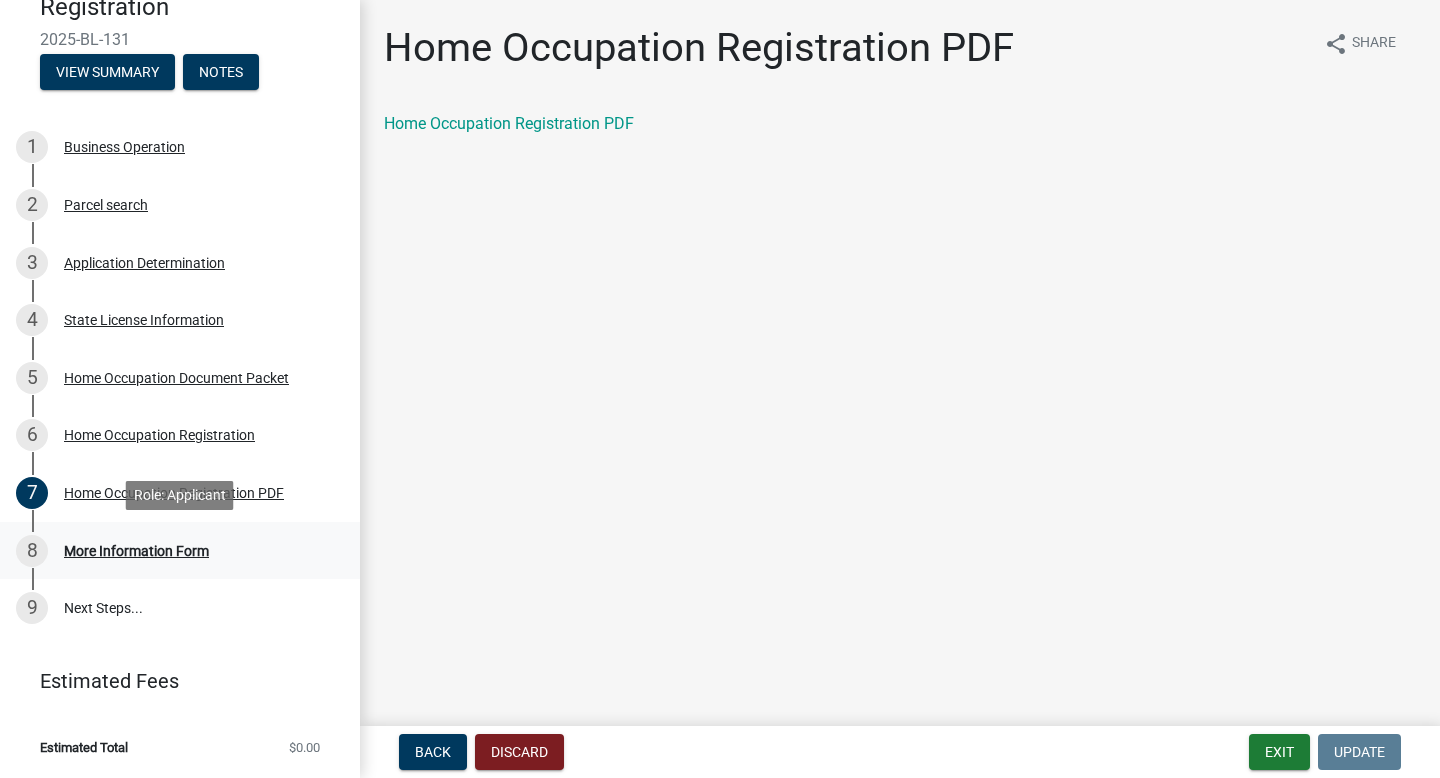 click on "More Information Form" at bounding box center (136, 551) 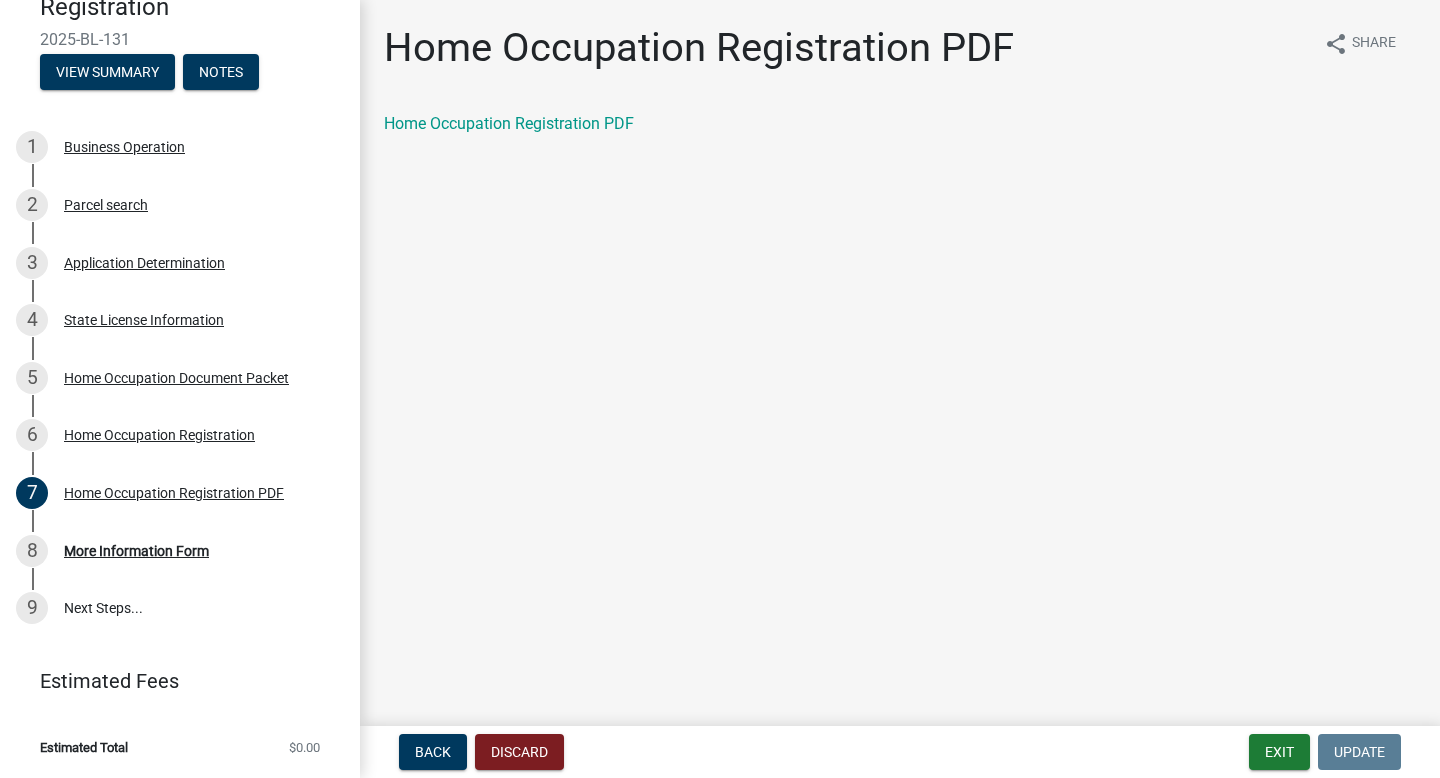 scroll, scrollTop: 208, scrollLeft: 0, axis: vertical 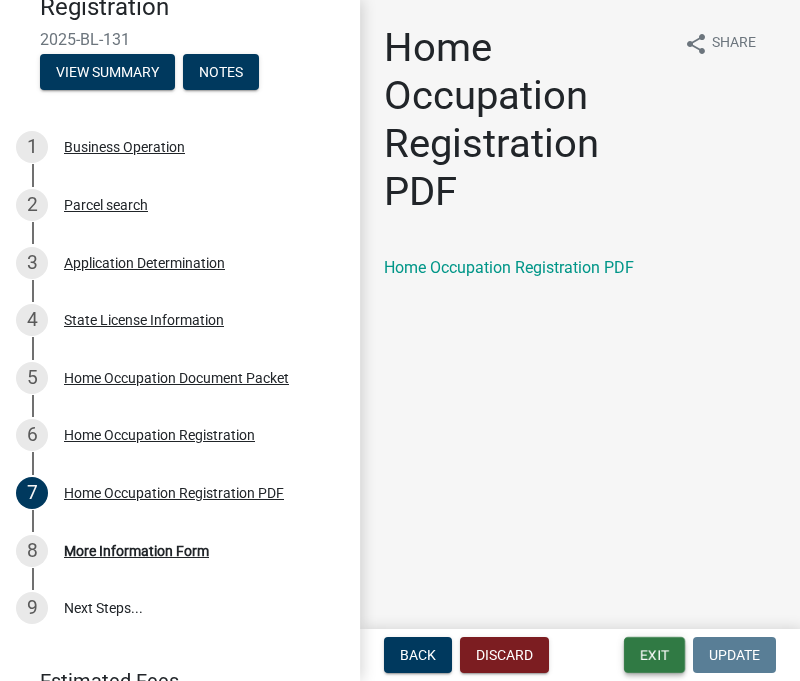 click on "Exit" at bounding box center [654, 655] 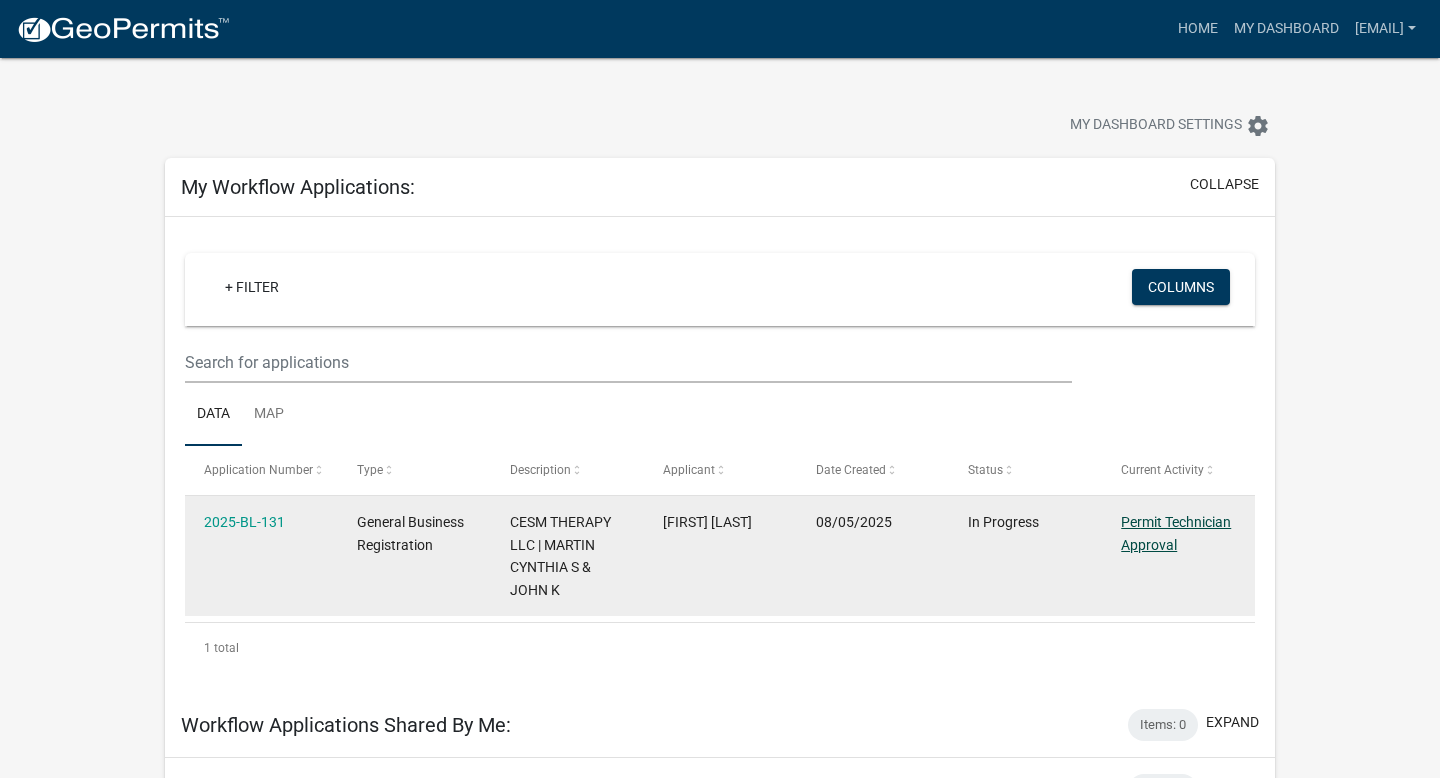 click on "Permit Technician Approval" 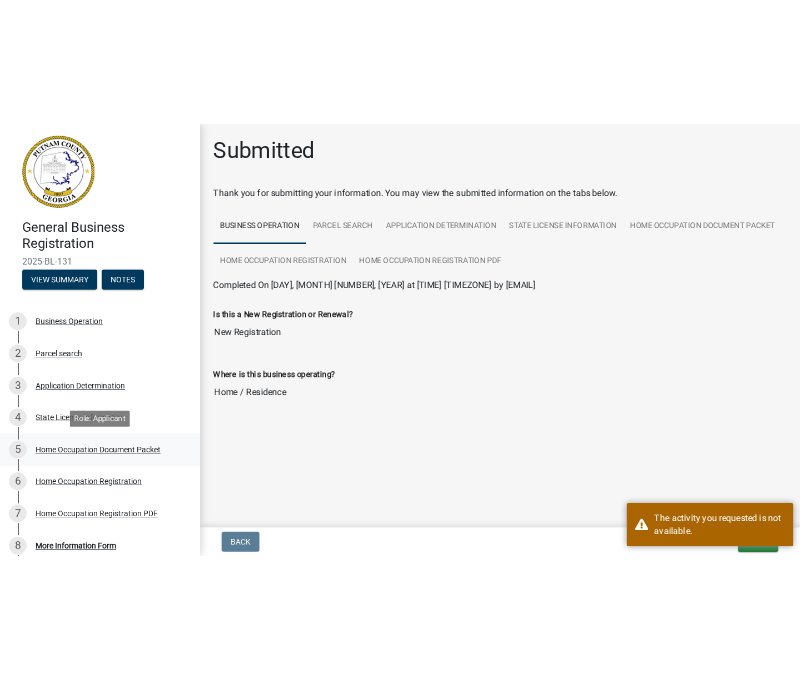 scroll, scrollTop: 208, scrollLeft: 0, axis: vertical 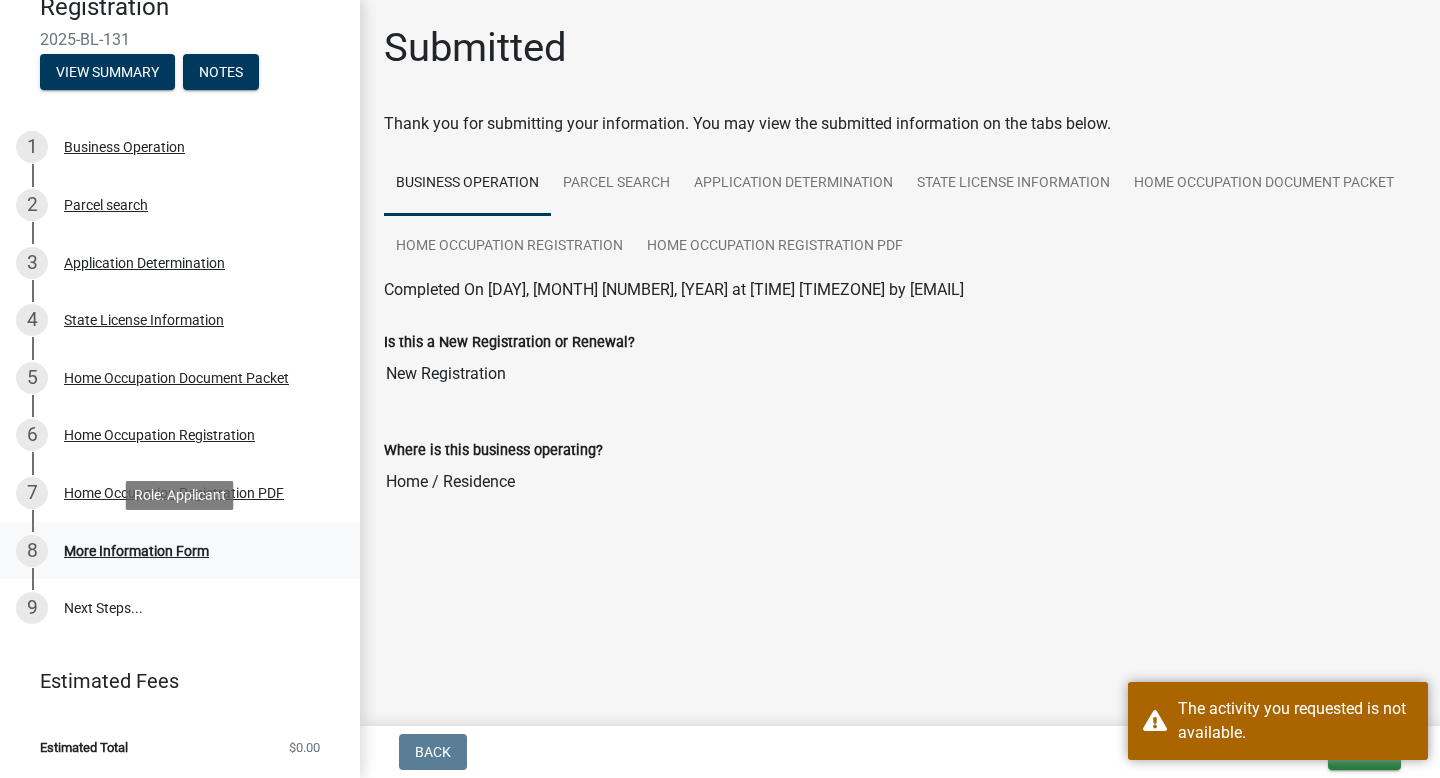 click on "More Information Form" at bounding box center [136, 551] 